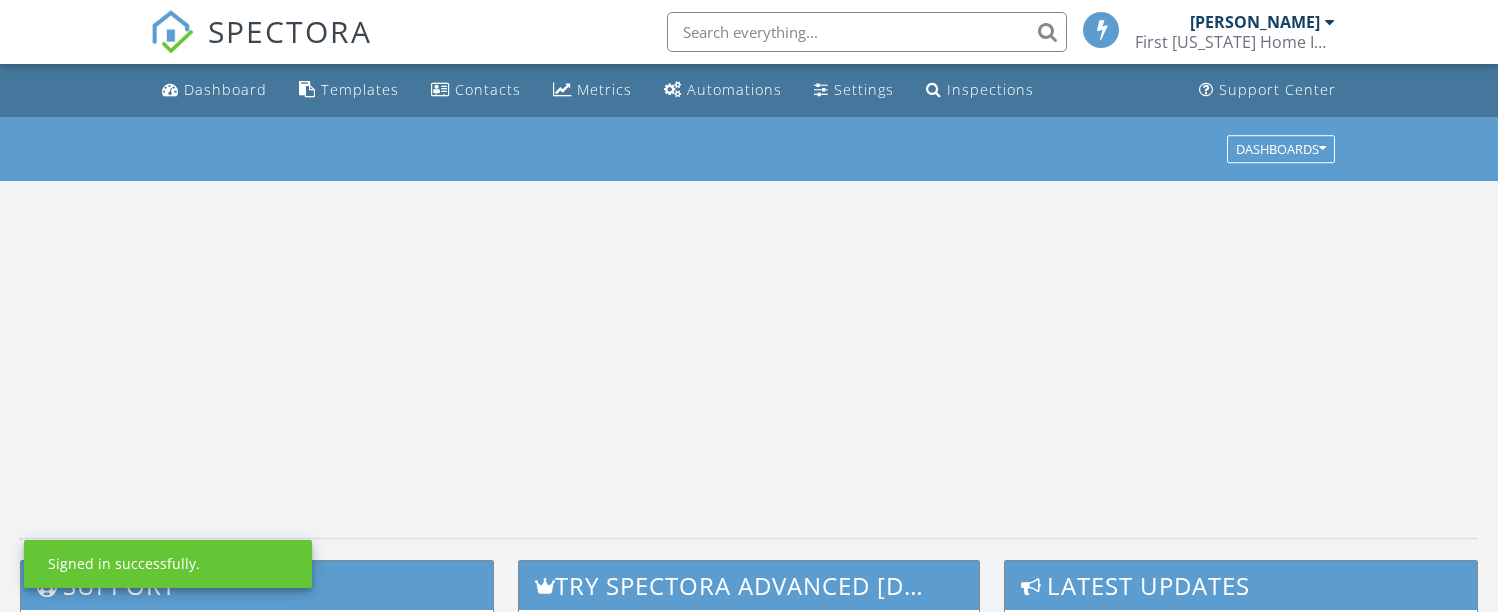 scroll, scrollTop: 0, scrollLeft: 0, axis: both 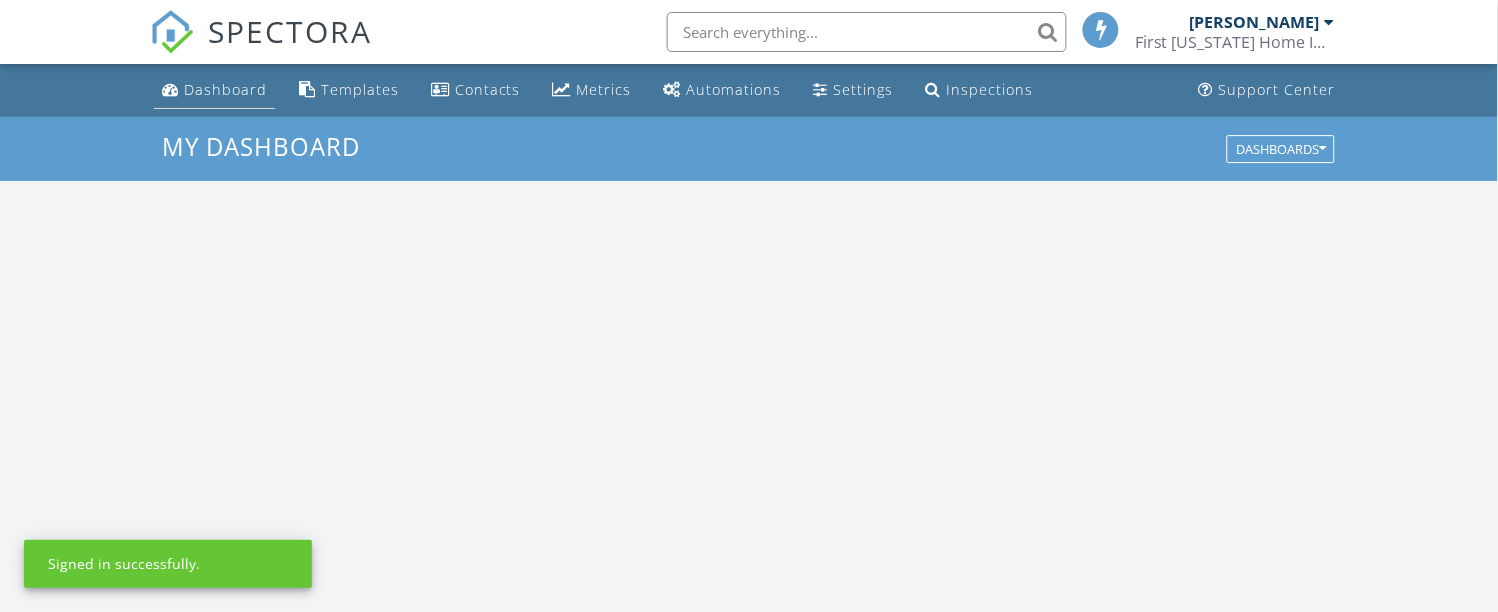 click on "Dashboard" at bounding box center (225, 89) 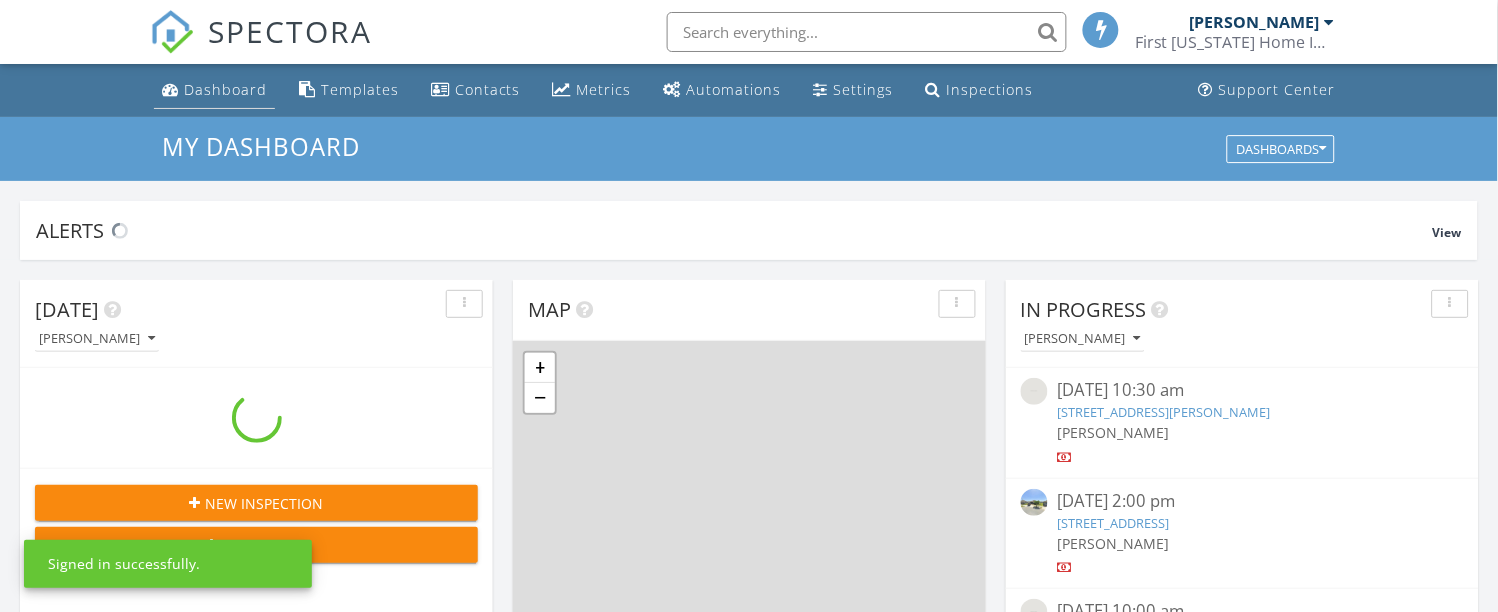 scroll, scrollTop: 10, scrollLeft: 10, axis: both 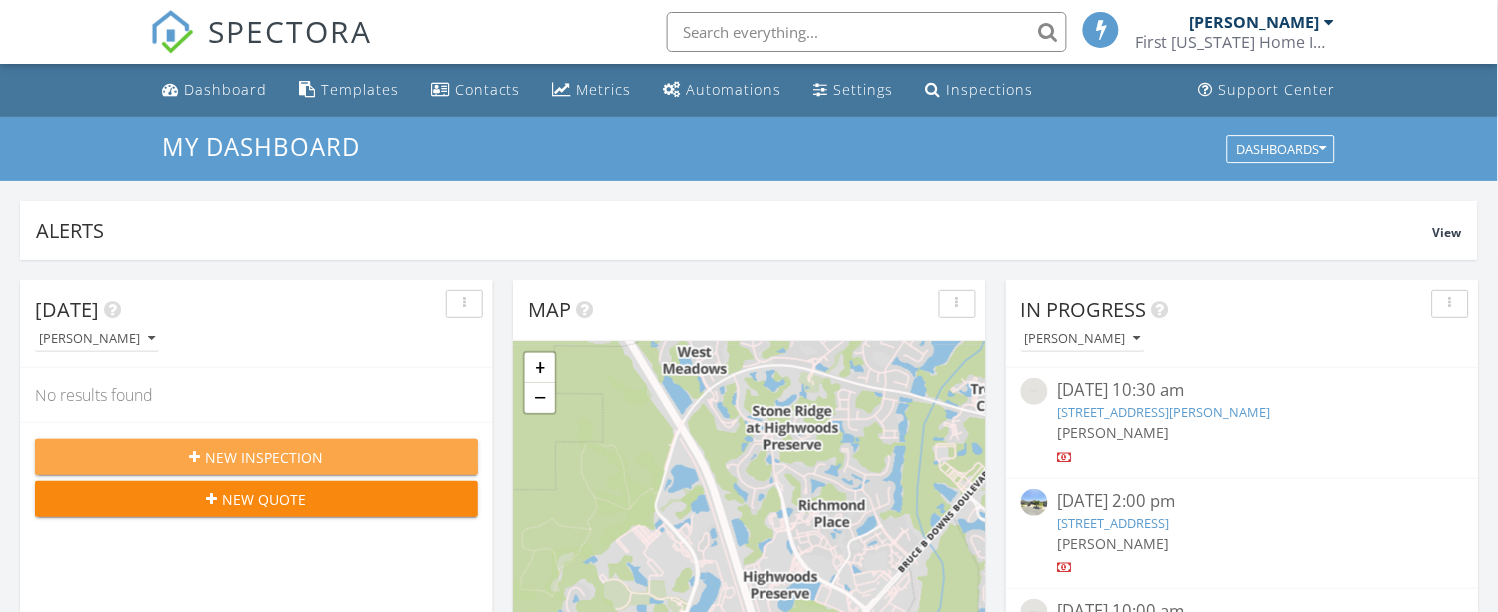 click on "New Inspection" at bounding box center (265, 457) 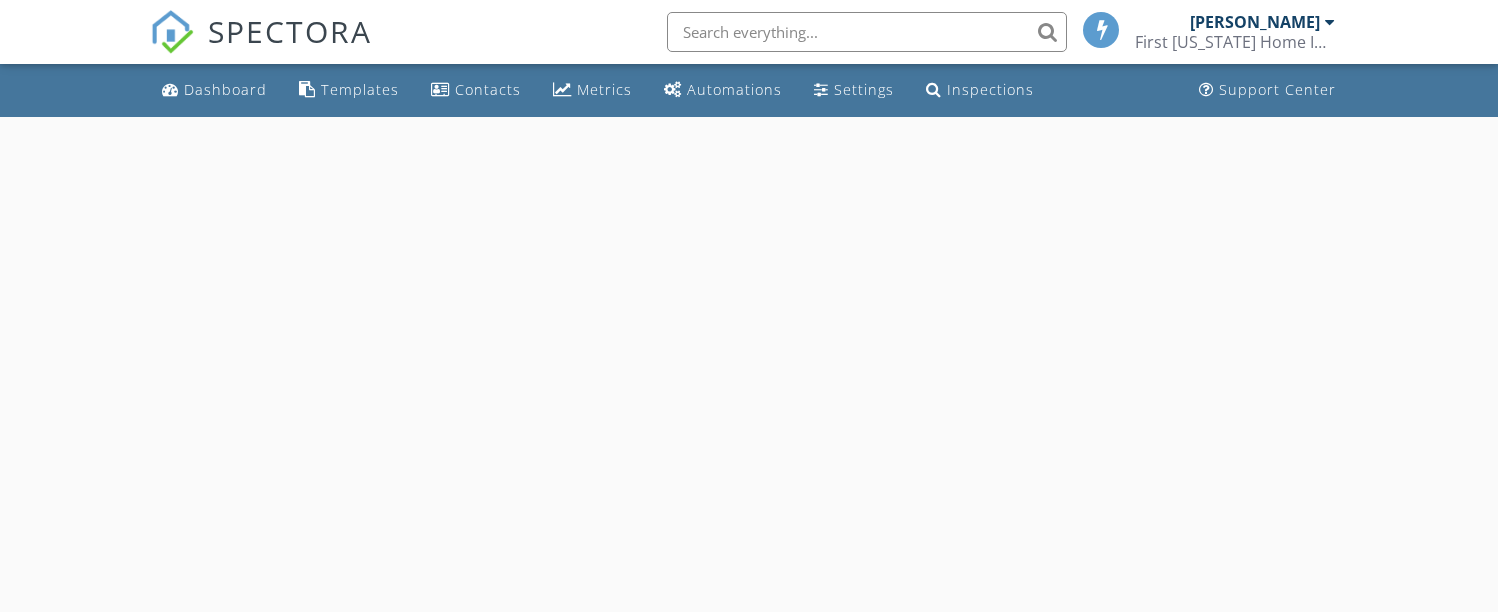 scroll, scrollTop: 0, scrollLeft: 0, axis: both 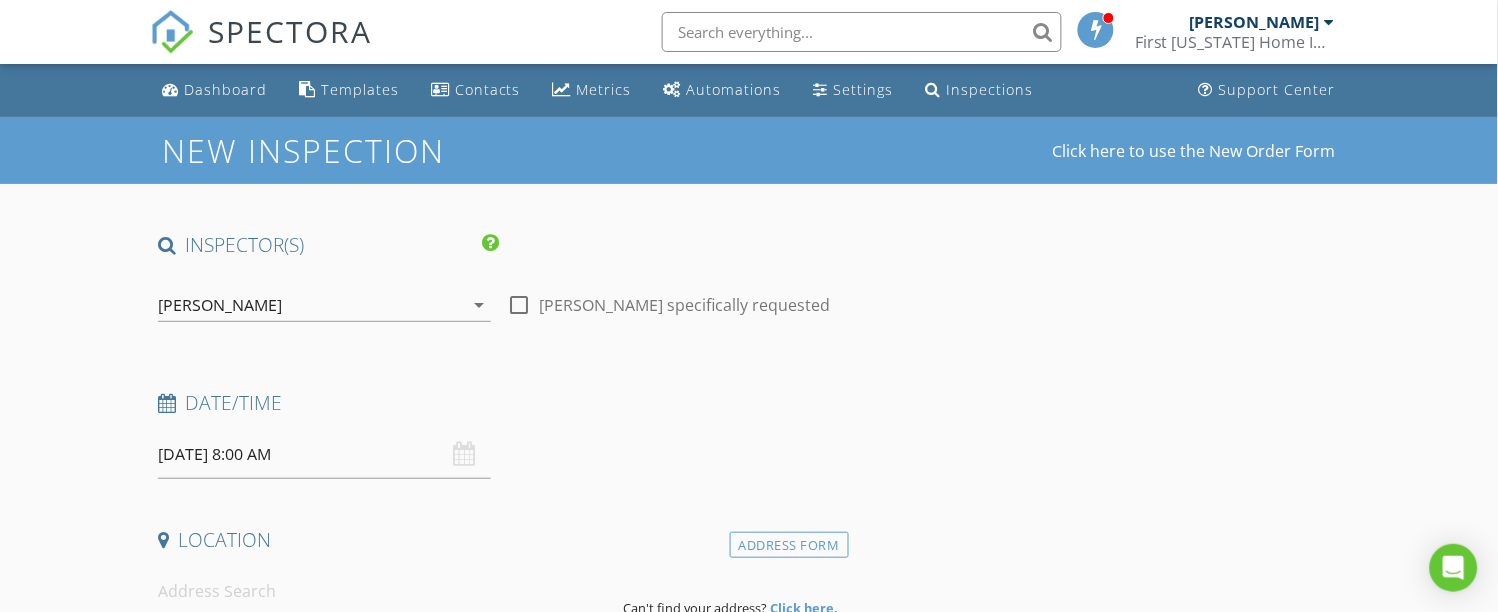 click at bounding box center (519, 305) 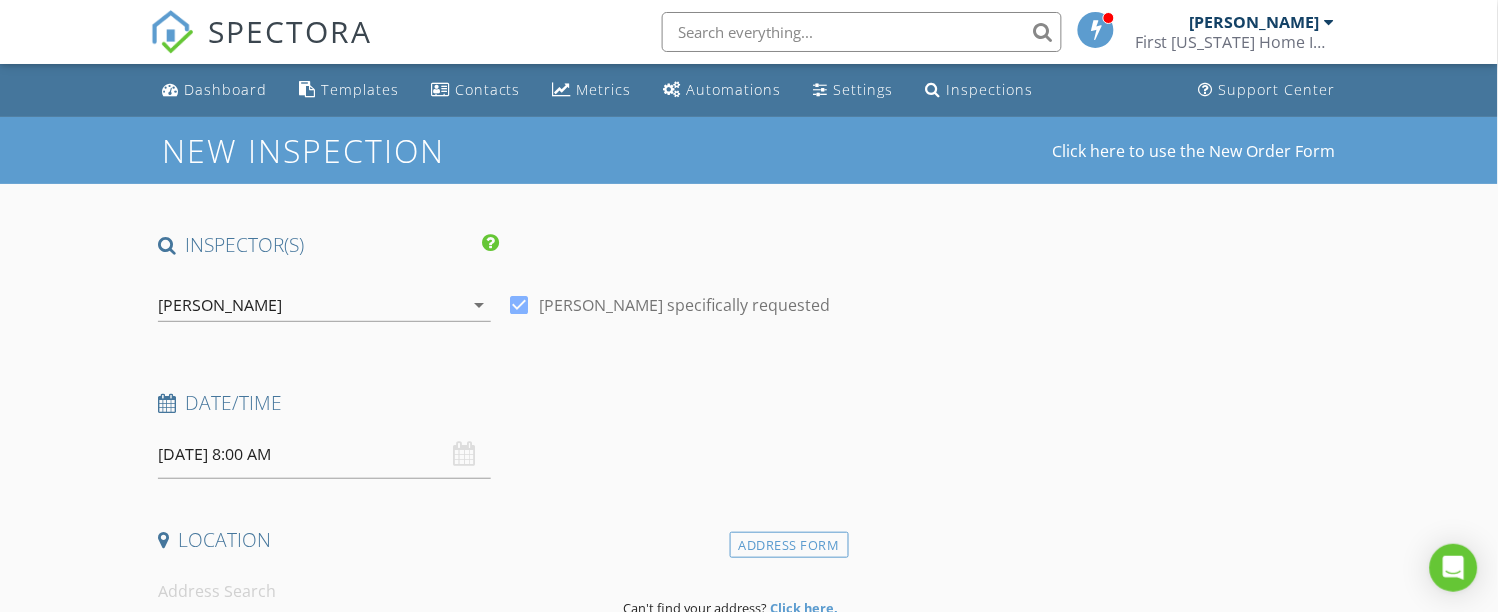 click on "07/13/2025 8:00 AM" at bounding box center (325, 454) 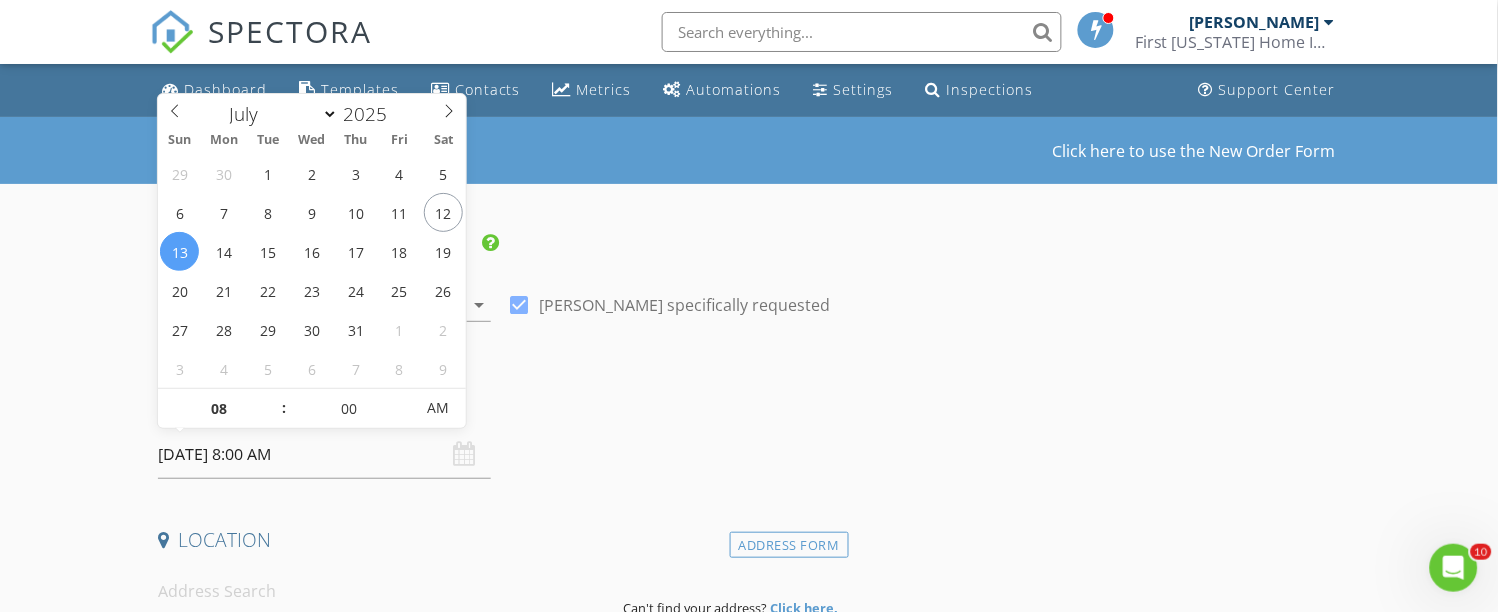 scroll, scrollTop: 0, scrollLeft: 0, axis: both 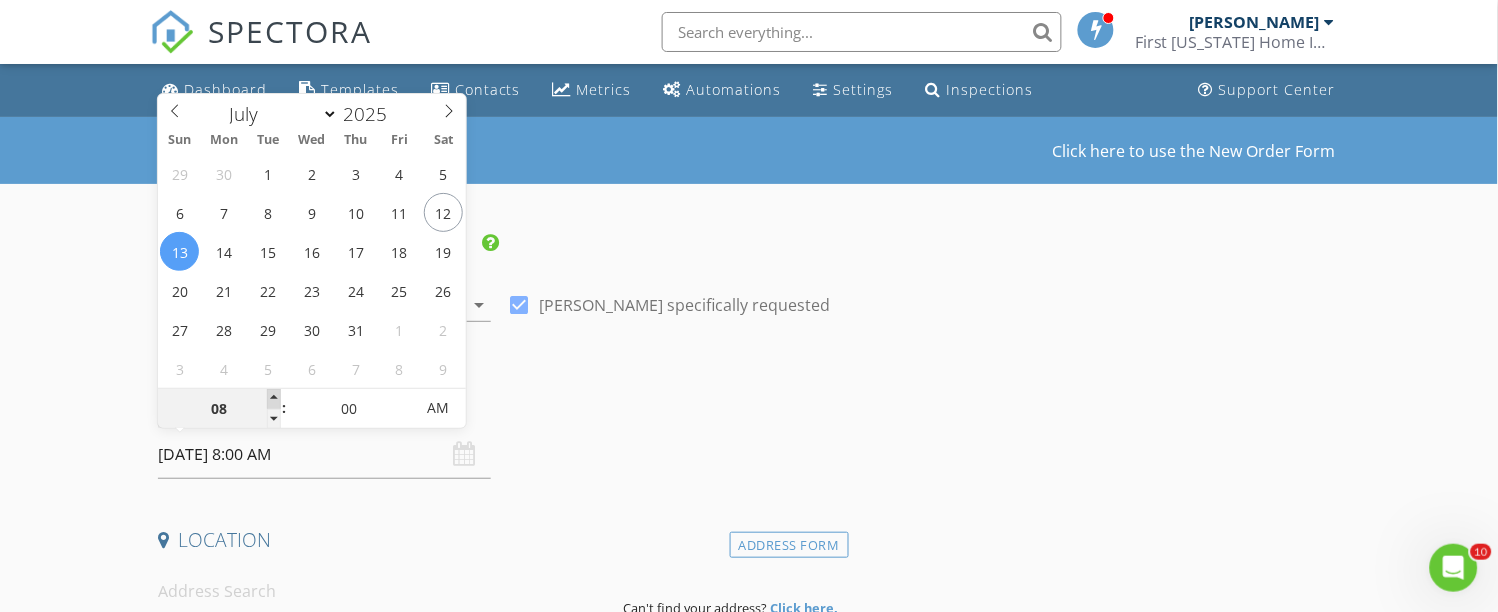 type on "09" 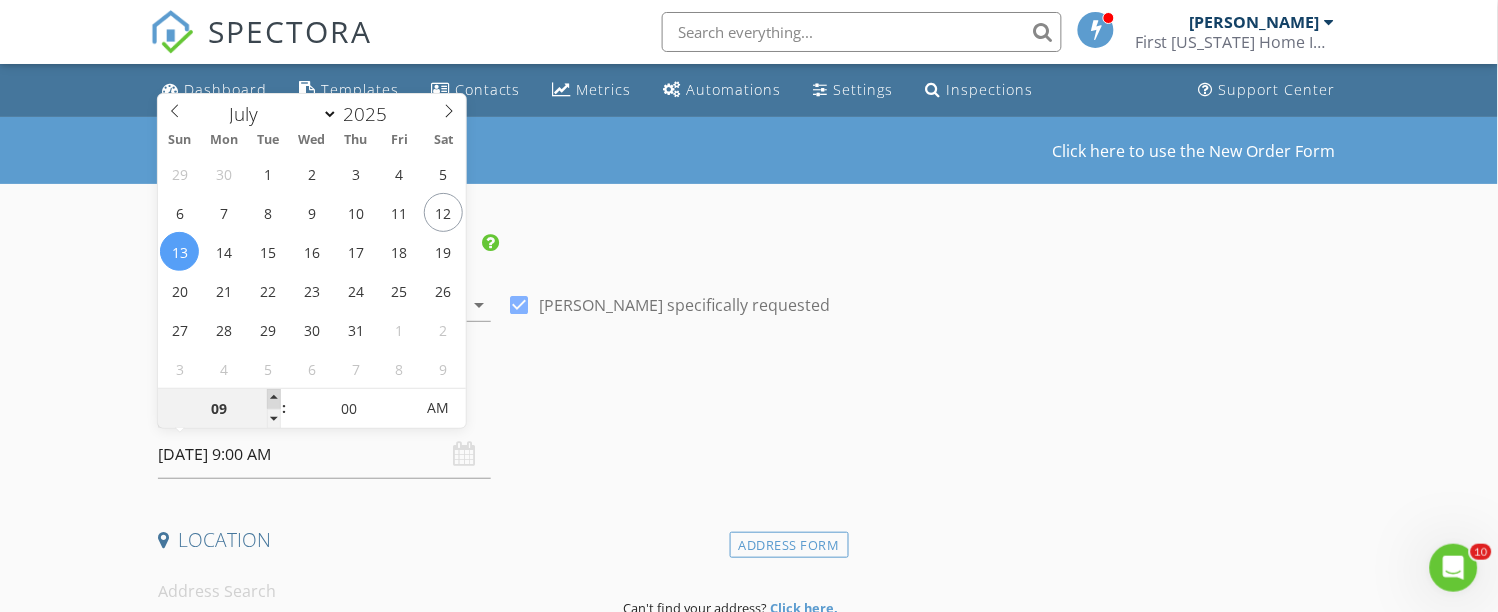 click at bounding box center (274, 399) 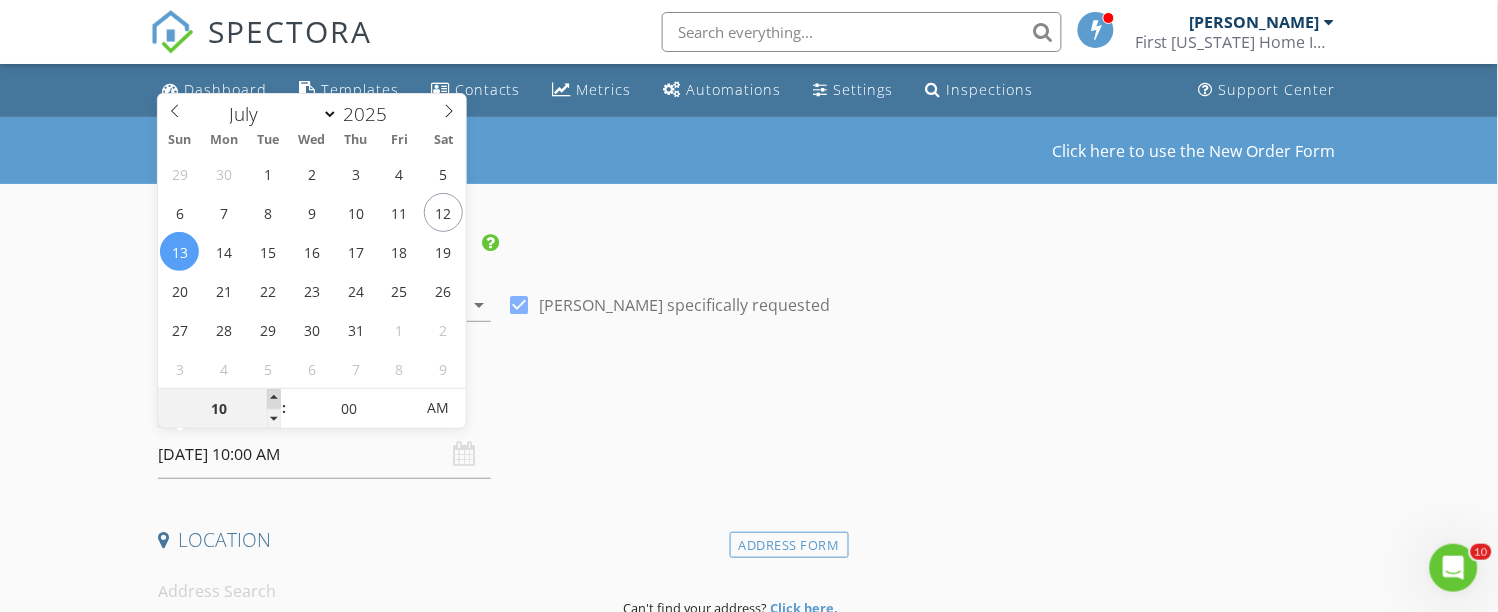 click at bounding box center [274, 399] 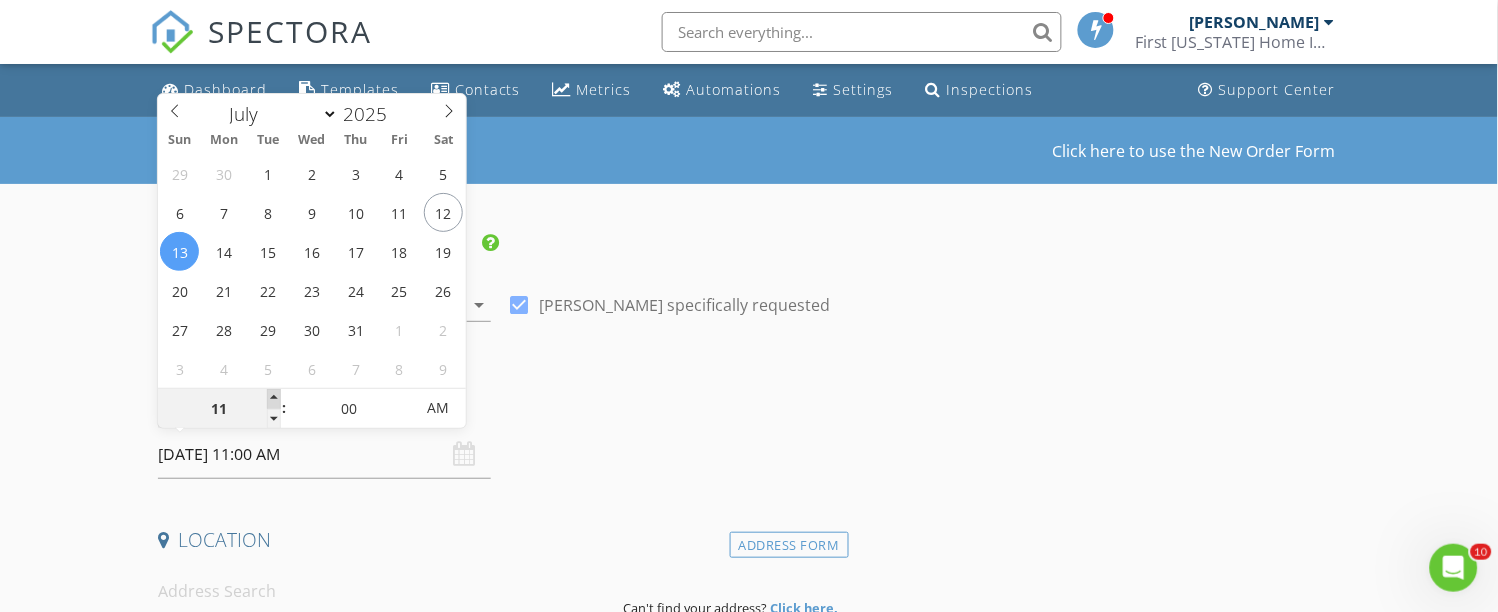 click at bounding box center [274, 399] 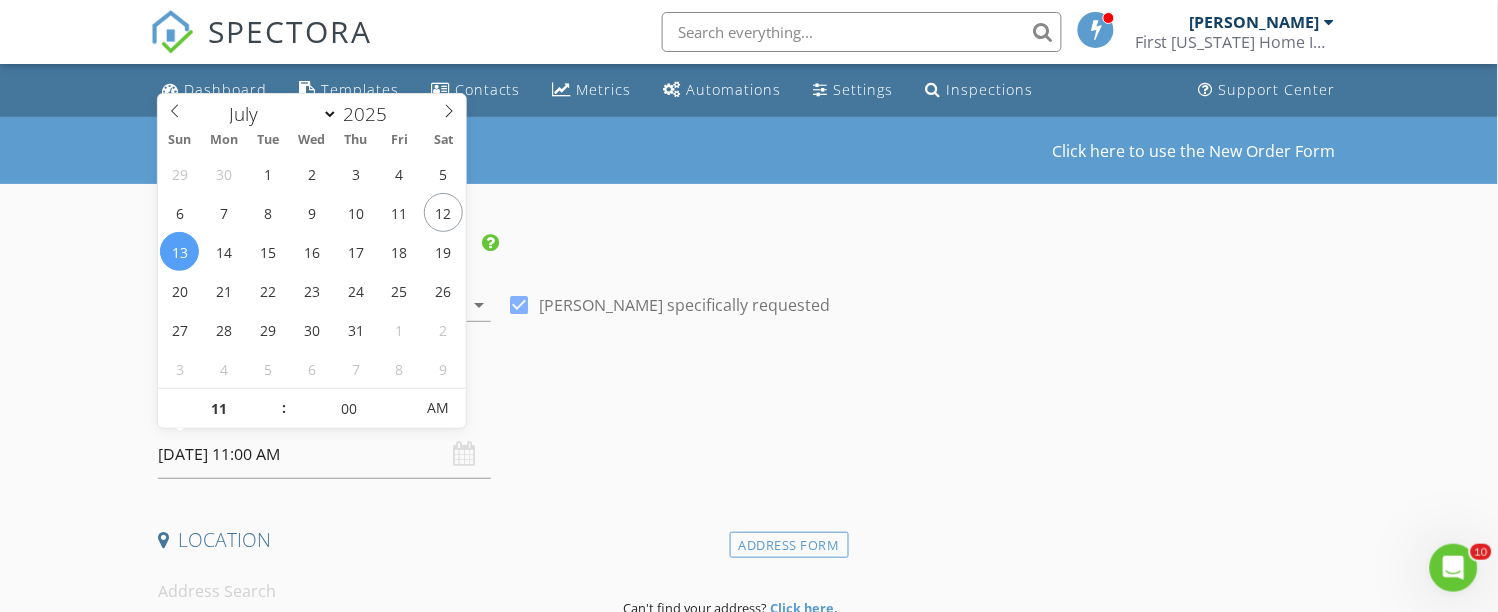 click on ":" at bounding box center (284, 408) 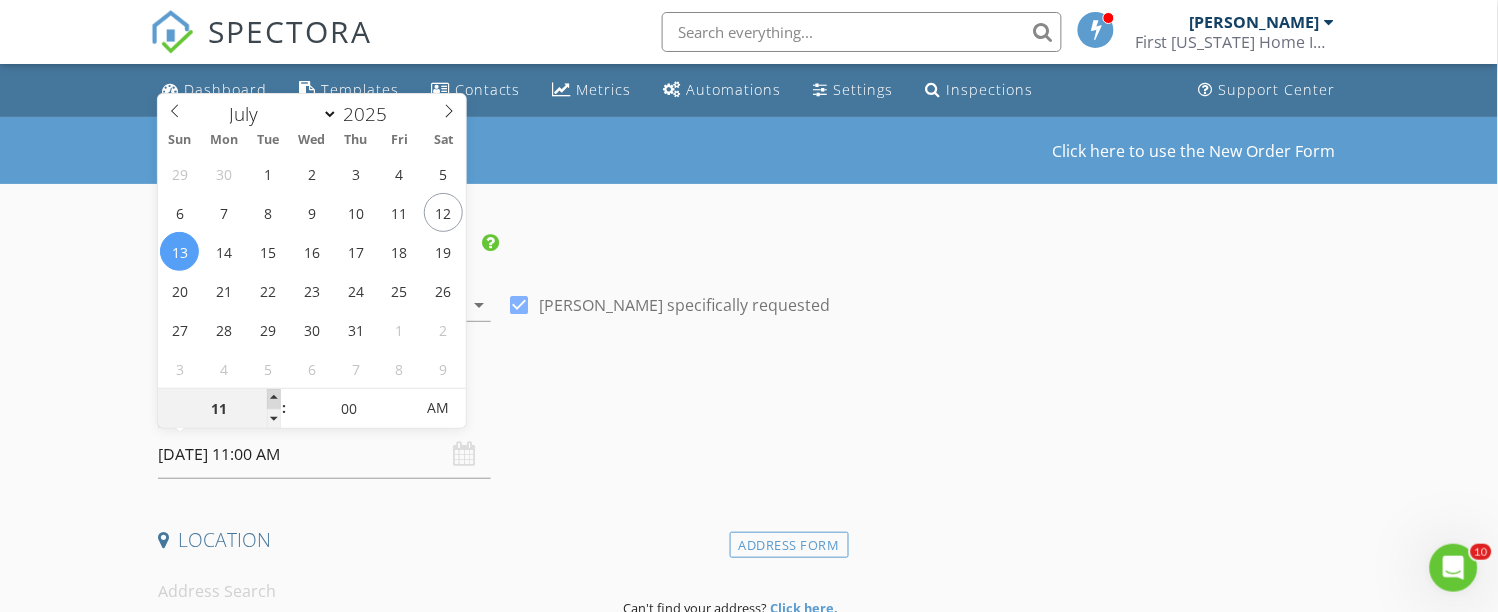 type on "12" 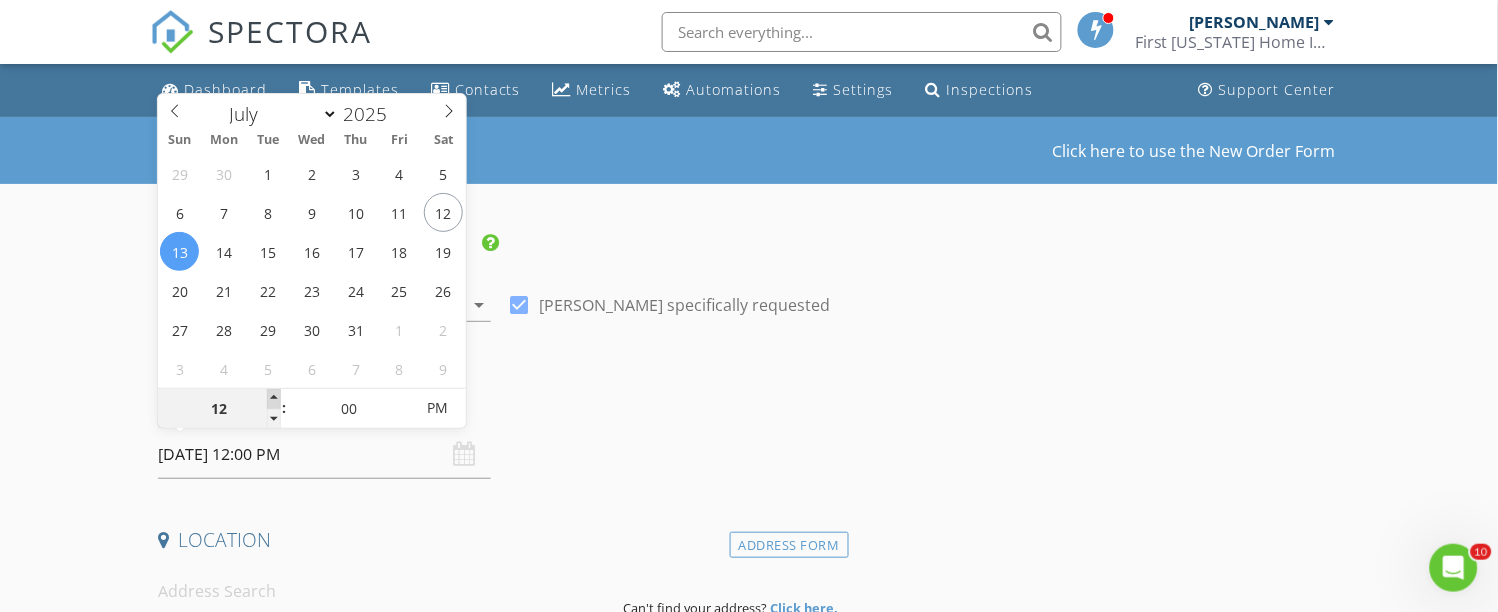 click at bounding box center (274, 399) 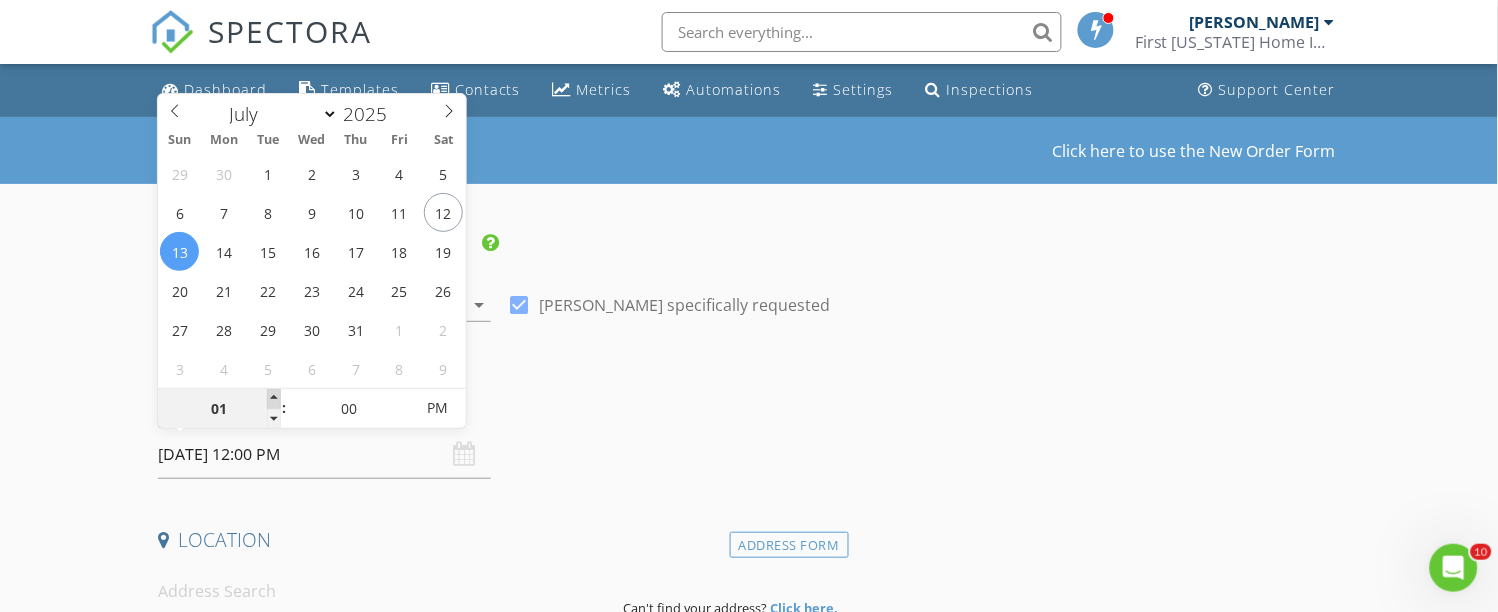 type on "[DATE] 1:00 PM" 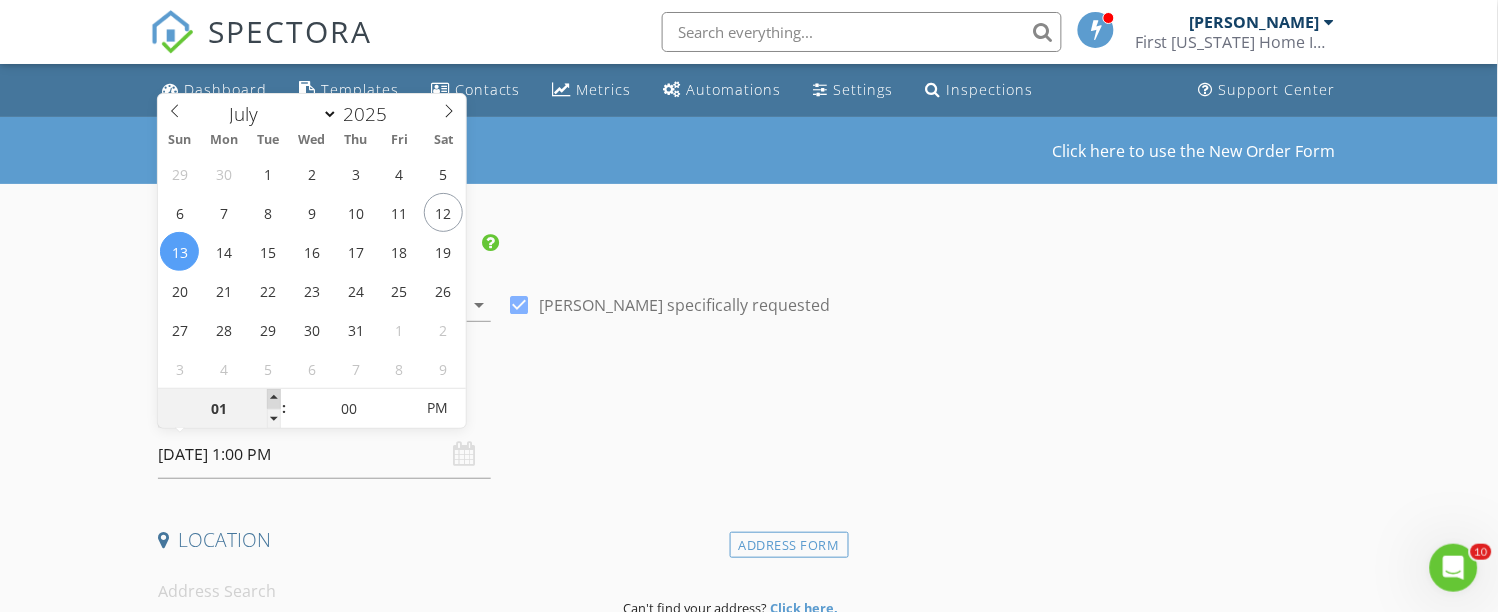 click at bounding box center [274, 399] 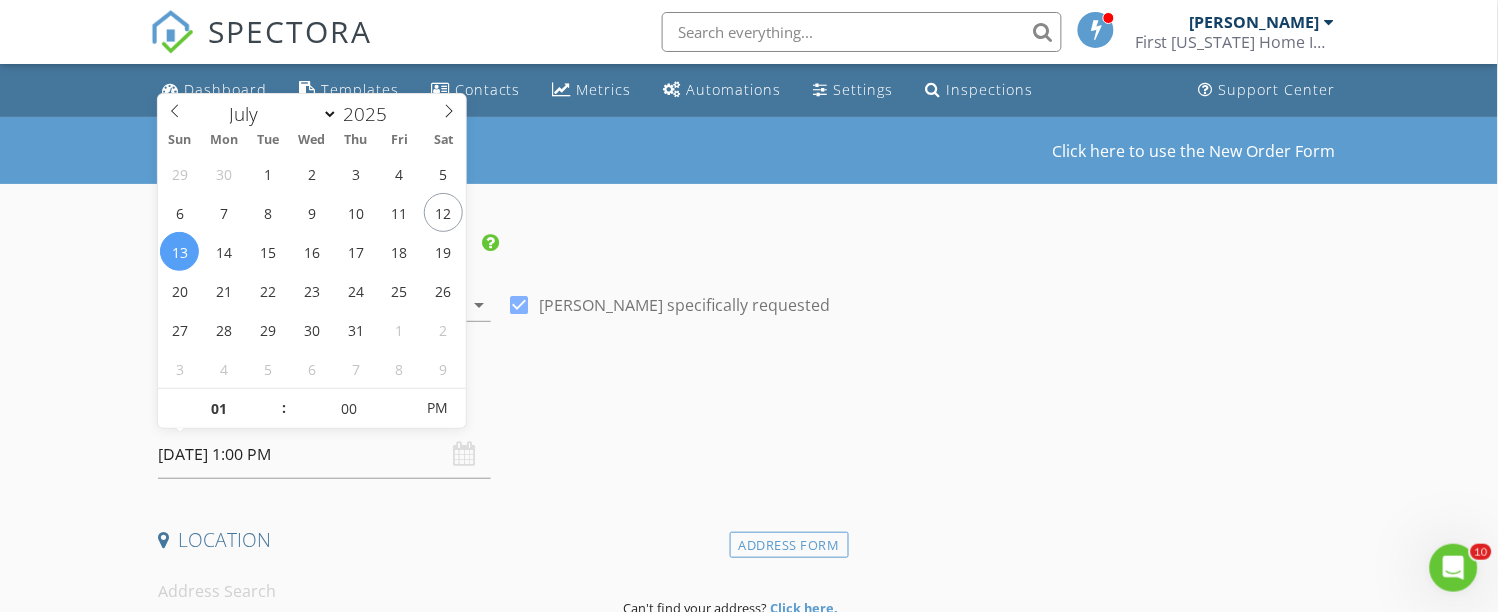 click on "Date/Time
07/13/2025 1:00 PM" at bounding box center (499, 434) 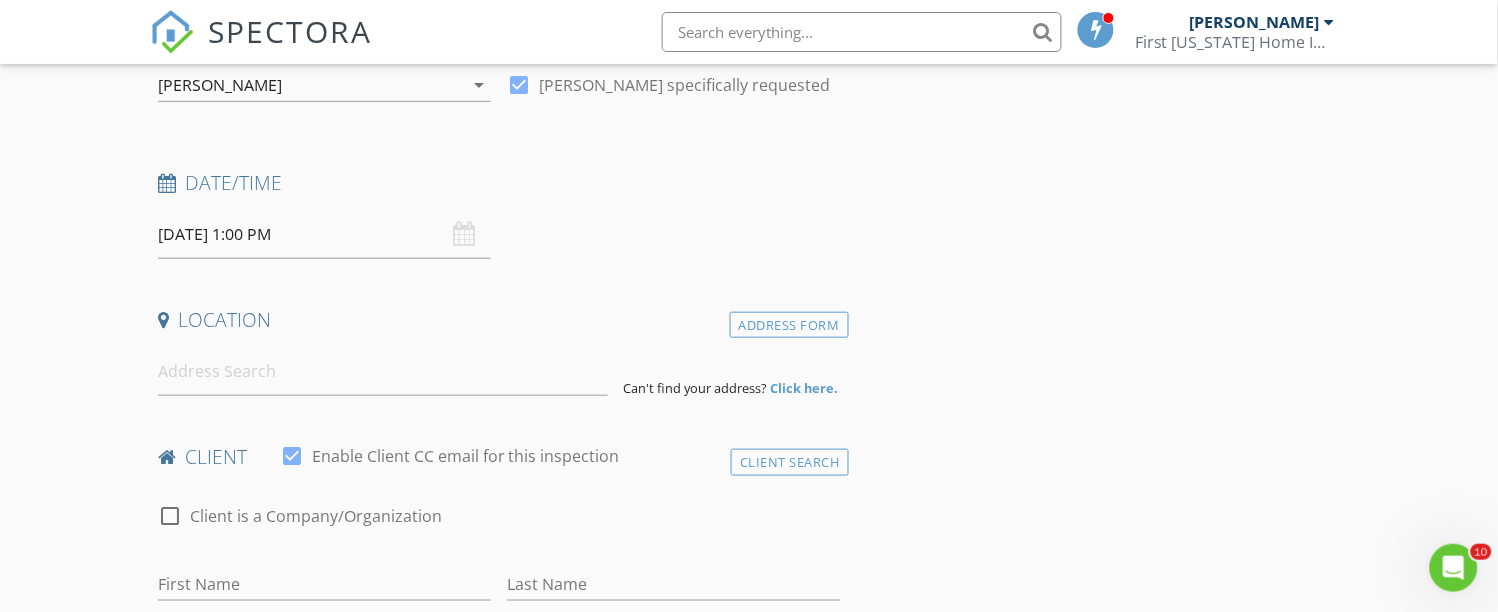 scroll, scrollTop: 222, scrollLeft: 0, axis: vertical 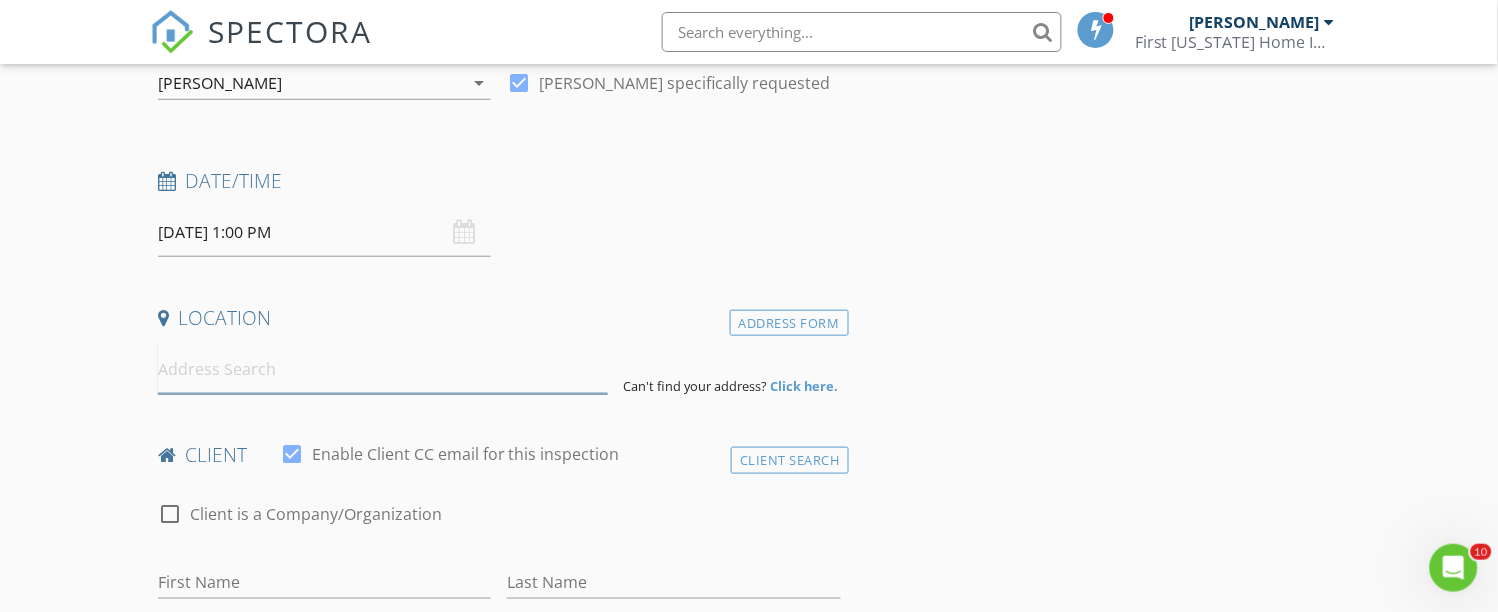 click at bounding box center (383, 369) 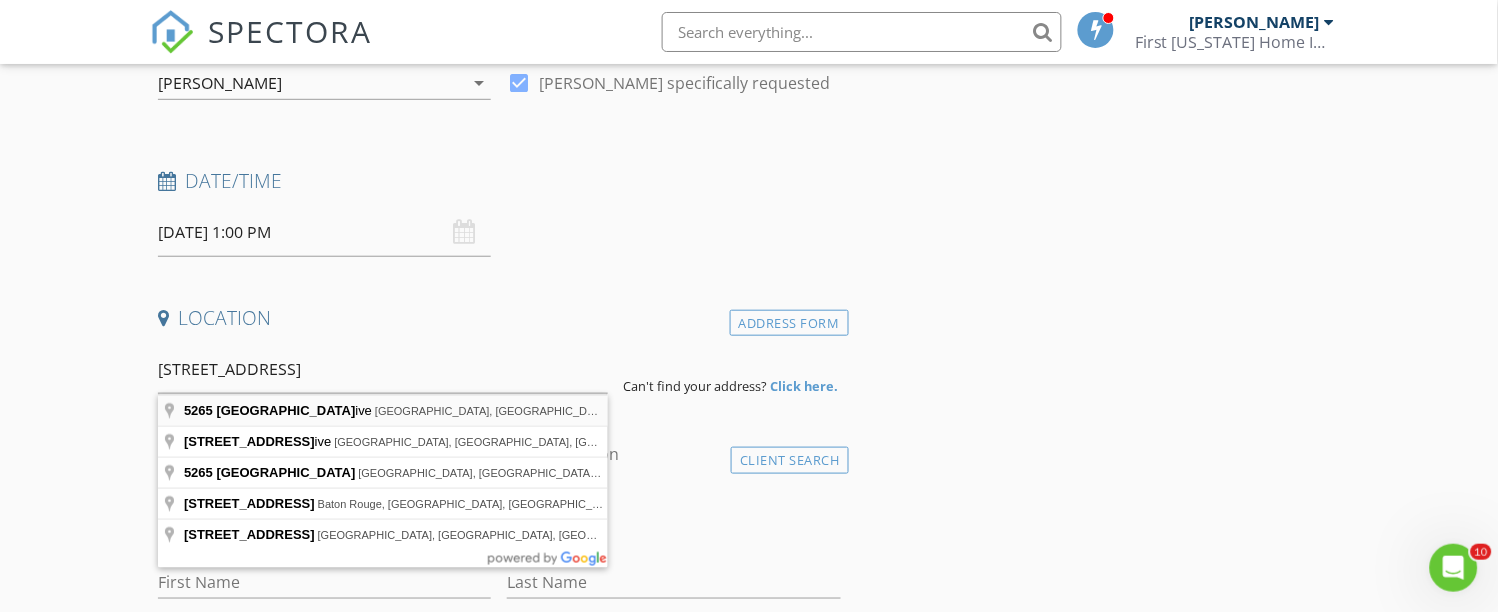 type on "5265 East Bay Drive, Clearwater, FL, USA" 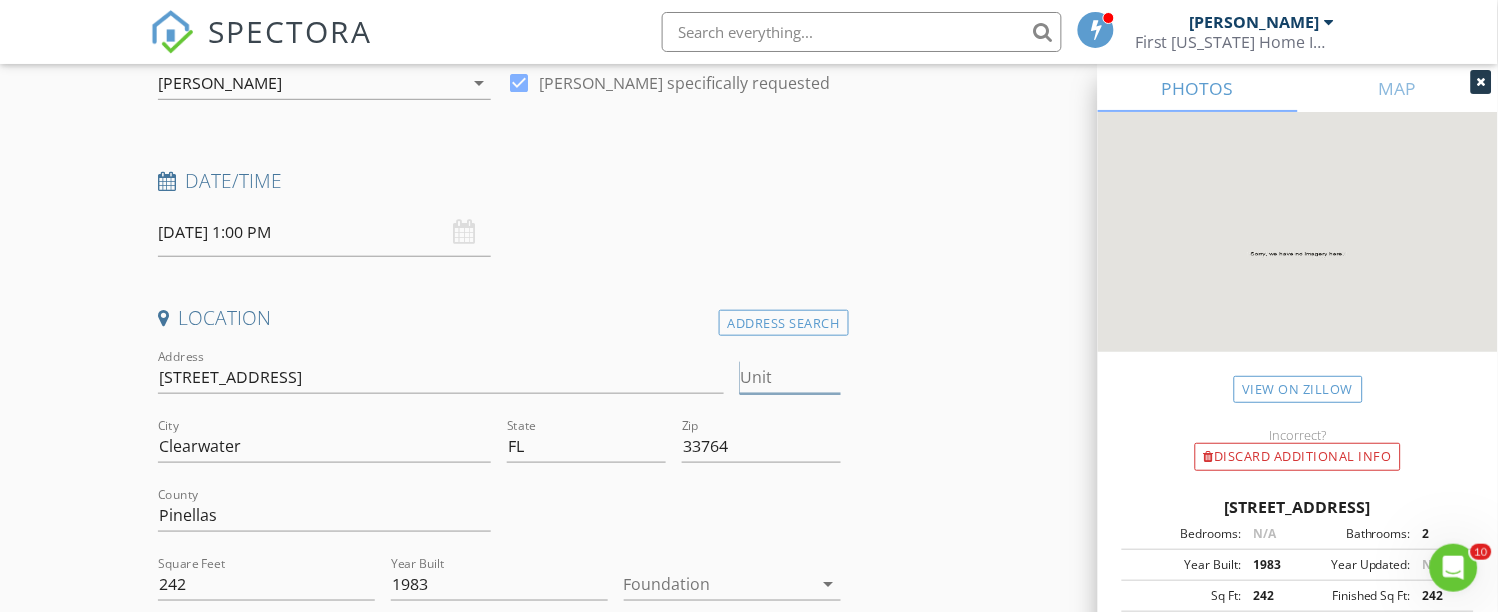 click on "Unit" at bounding box center [790, 377] 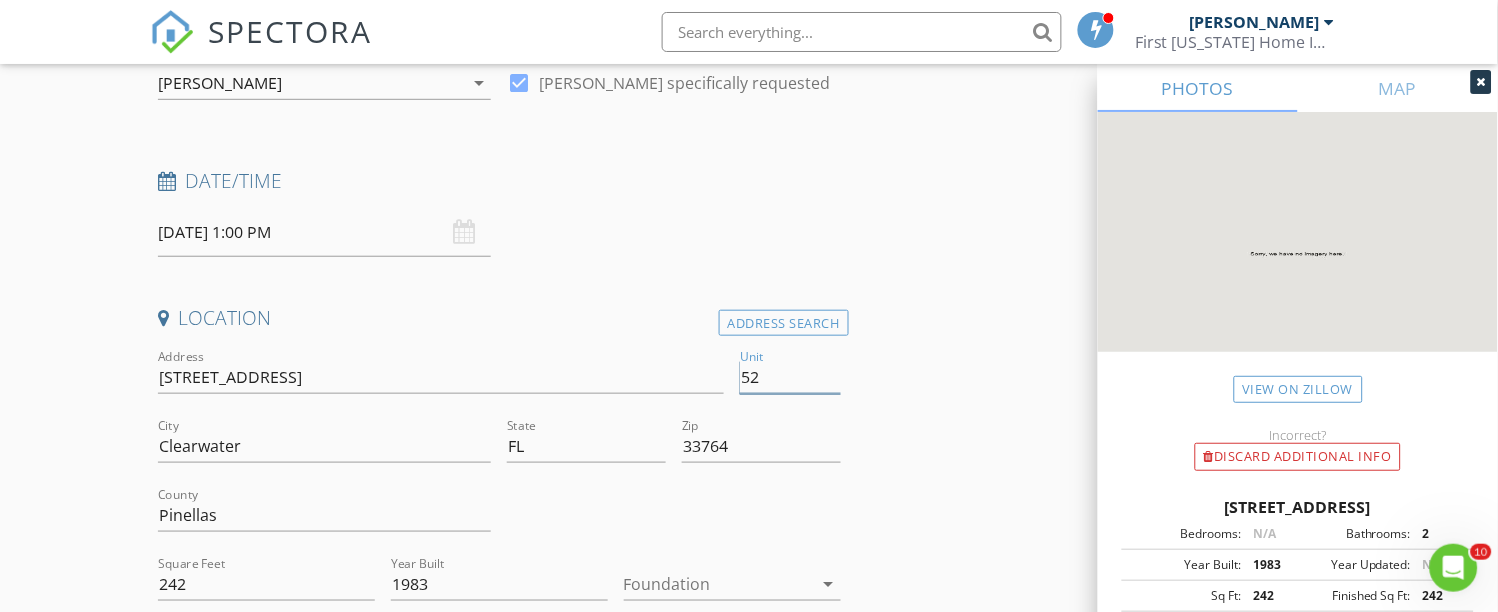 type on "521" 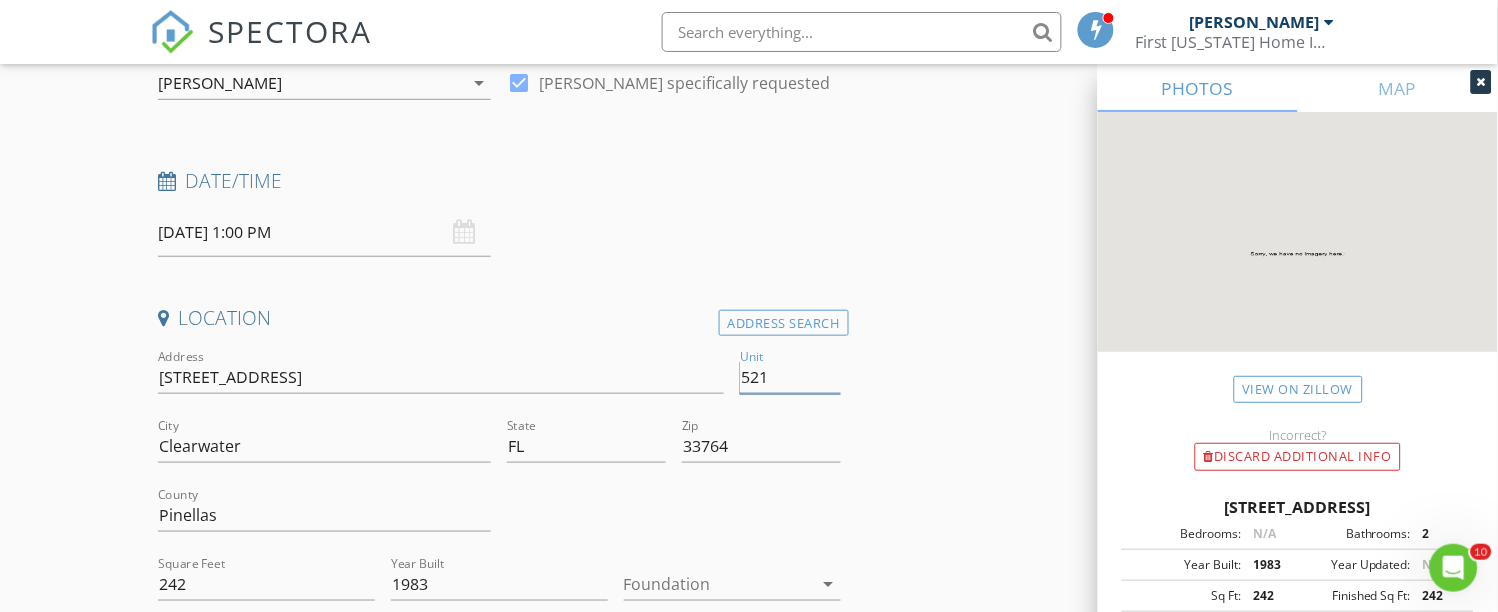 type 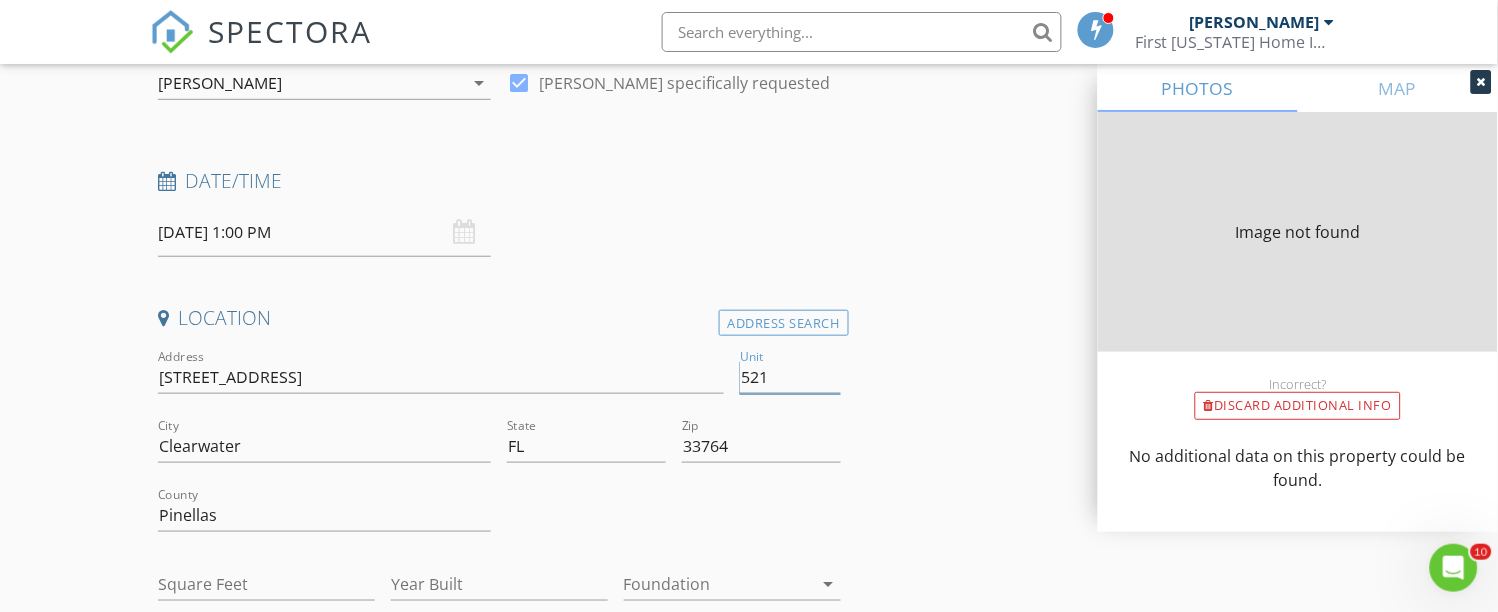type on "670" 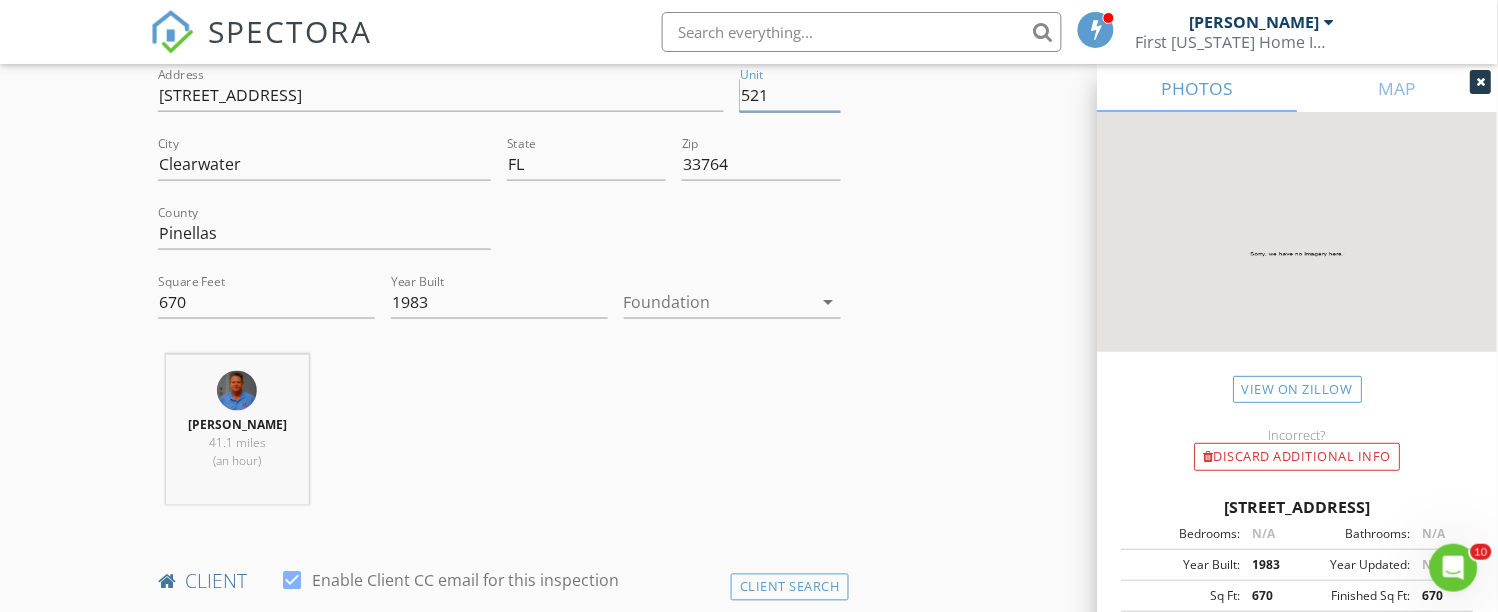 scroll, scrollTop: 555, scrollLeft: 0, axis: vertical 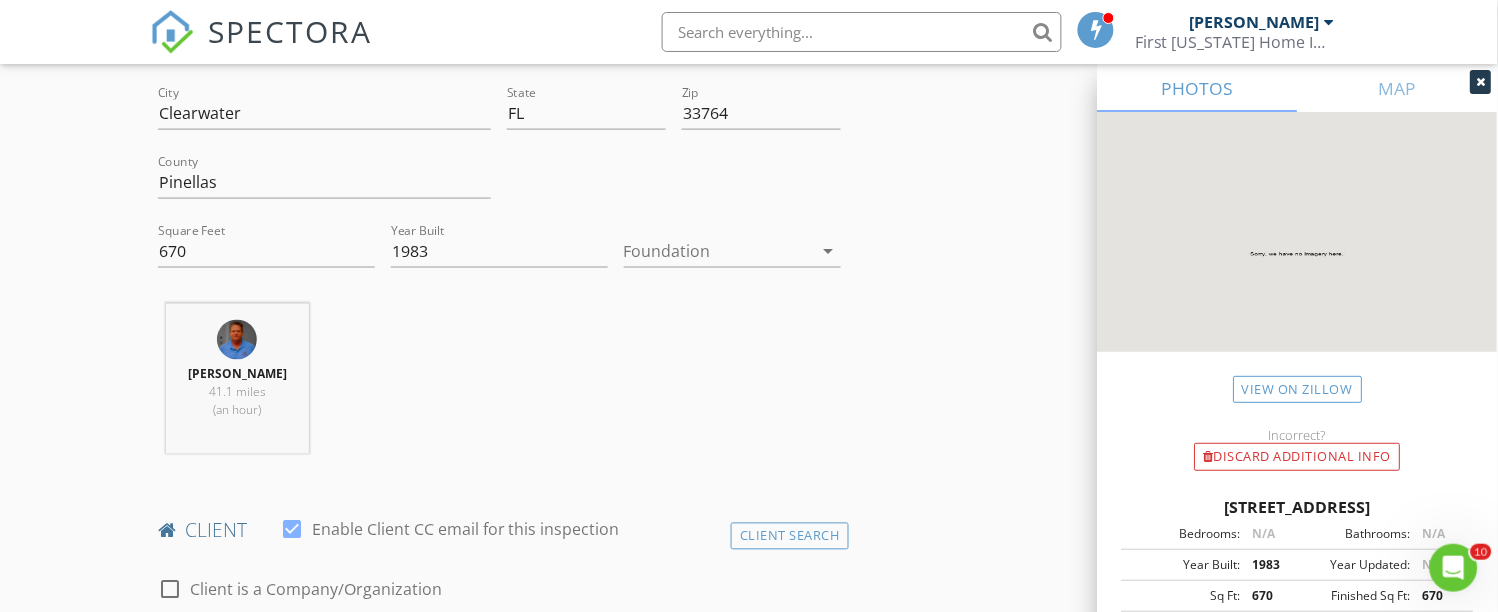 type on "521" 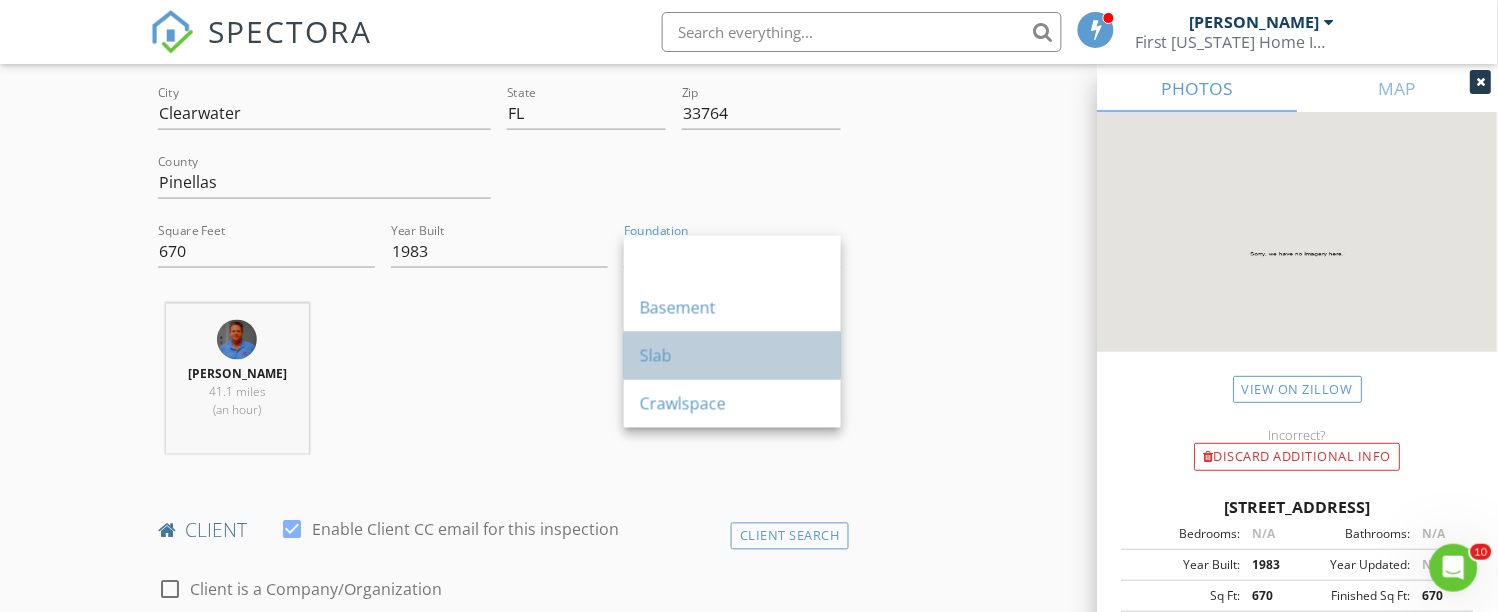 click on "Slab" at bounding box center (732, 356) 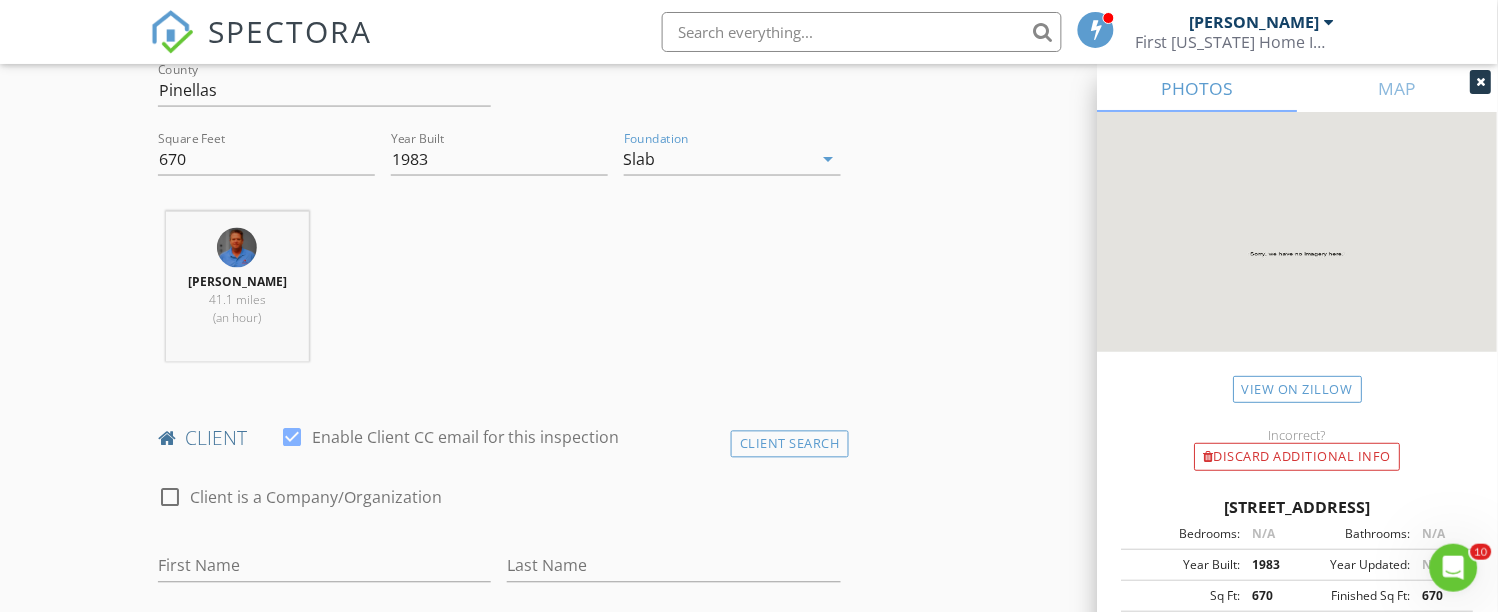 scroll, scrollTop: 777, scrollLeft: 0, axis: vertical 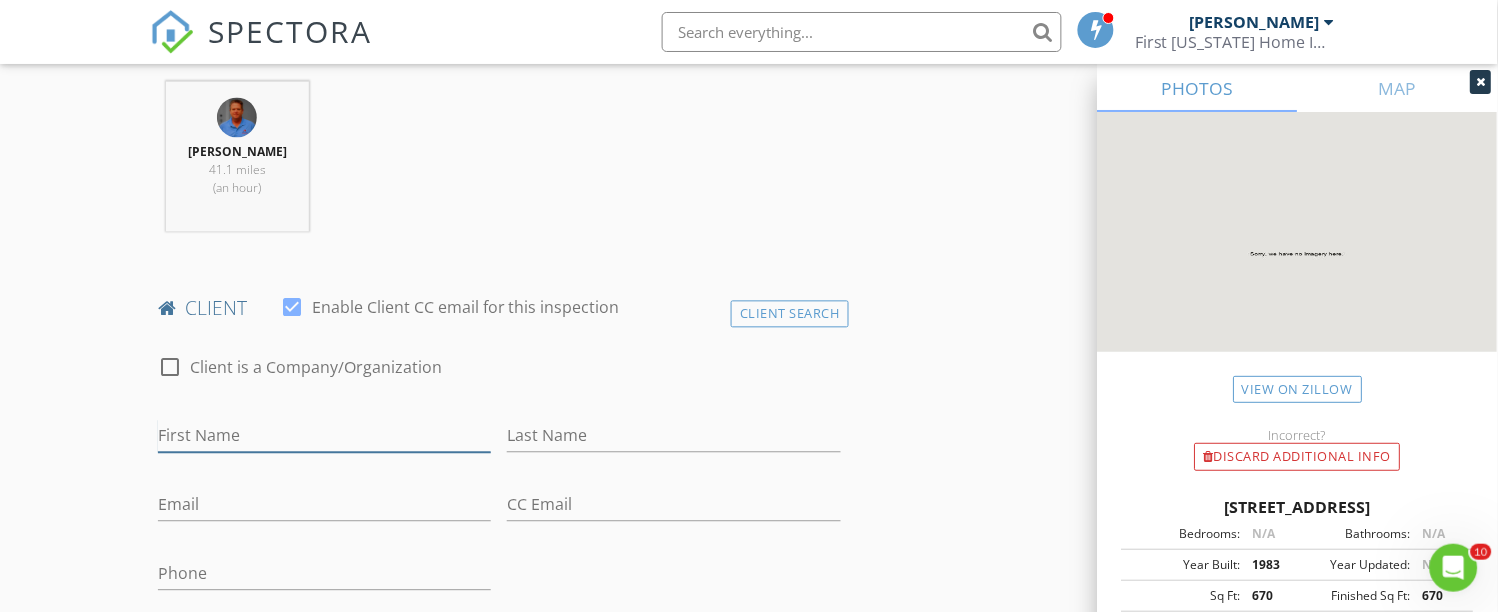 click on "First Name" at bounding box center (325, 436) 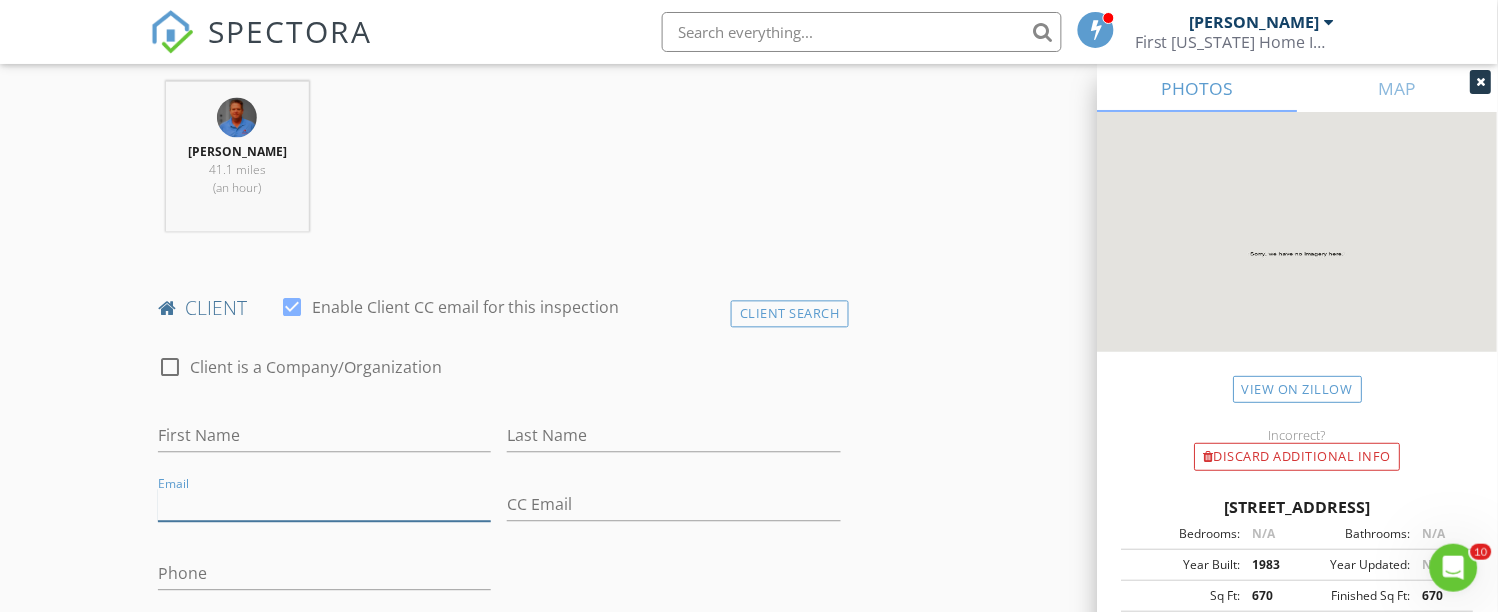 click on "Email" at bounding box center (325, 505) 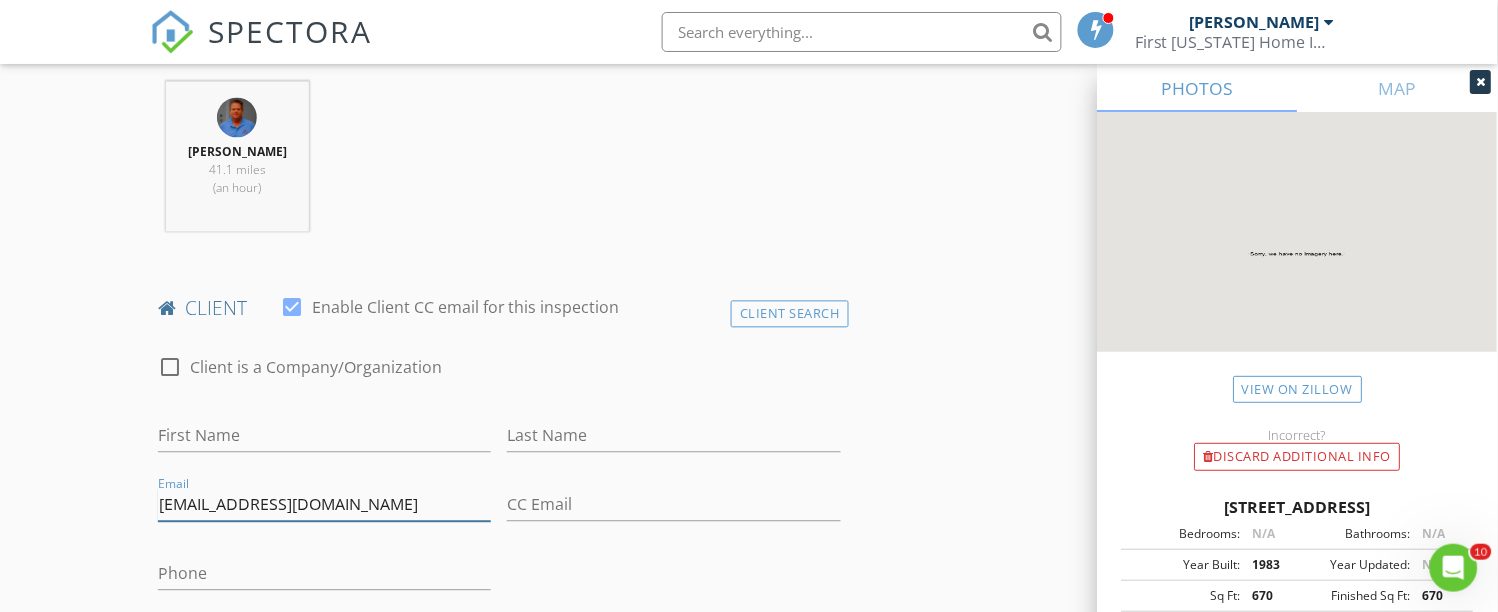type on "albasulejmanasi@hotmail.Com" 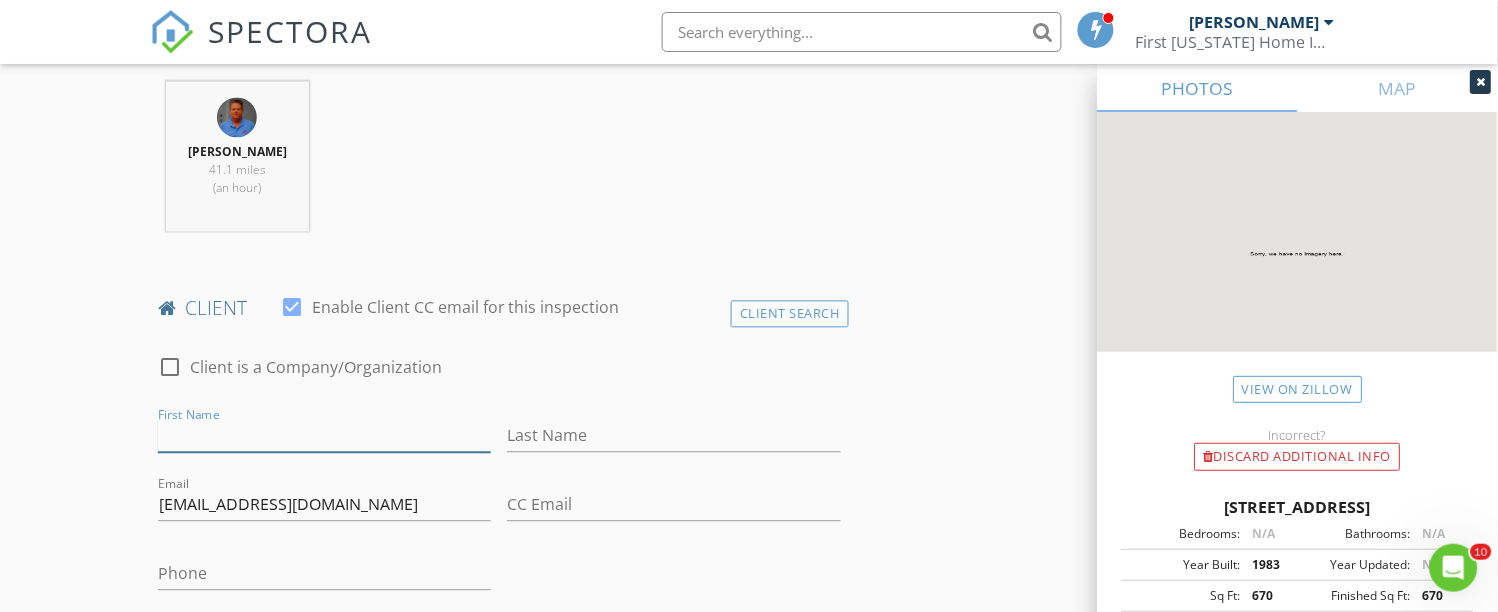click on "First Name" at bounding box center (325, 436) 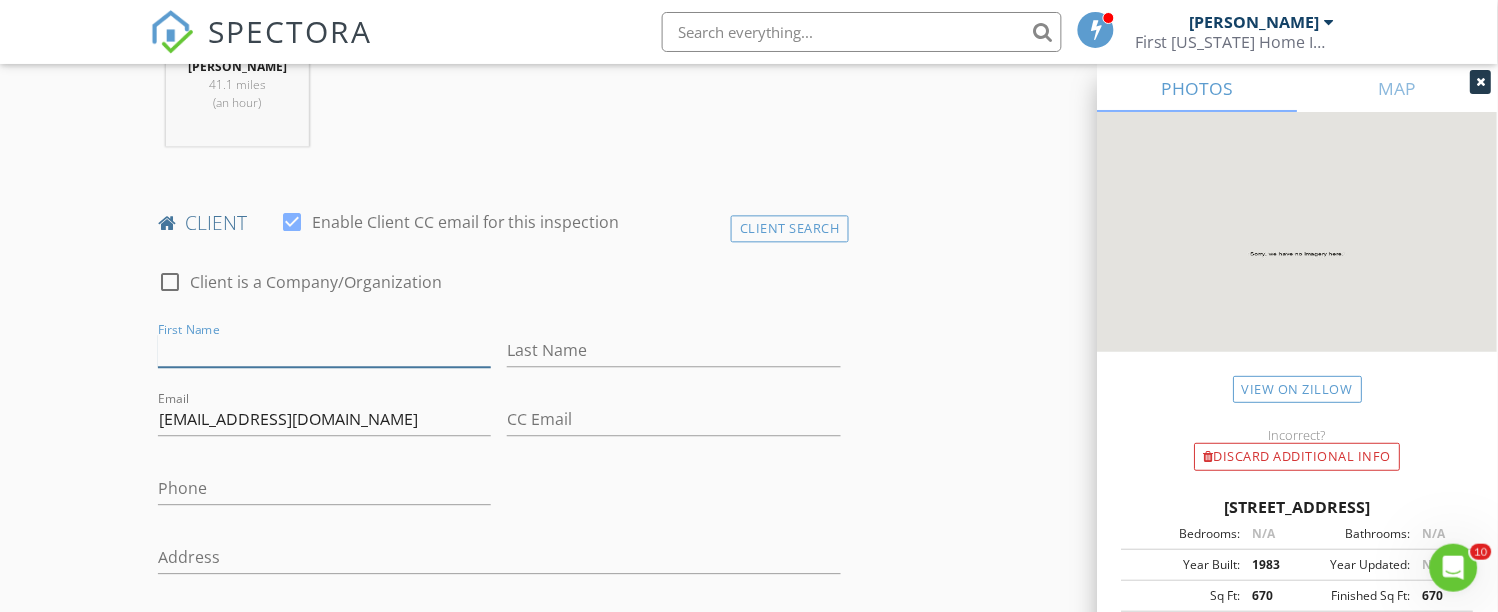 scroll, scrollTop: 888, scrollLeft: 0, axis: vertical 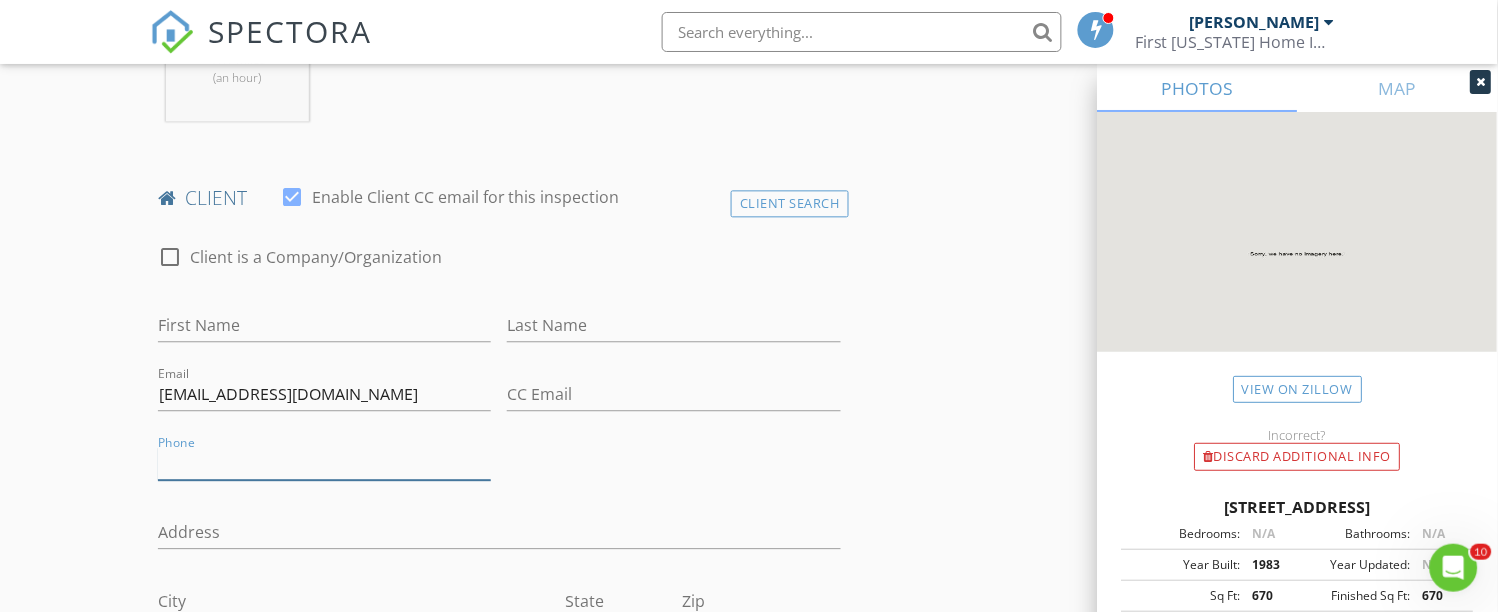 click on "Phone" at bounding box center (325, 463) 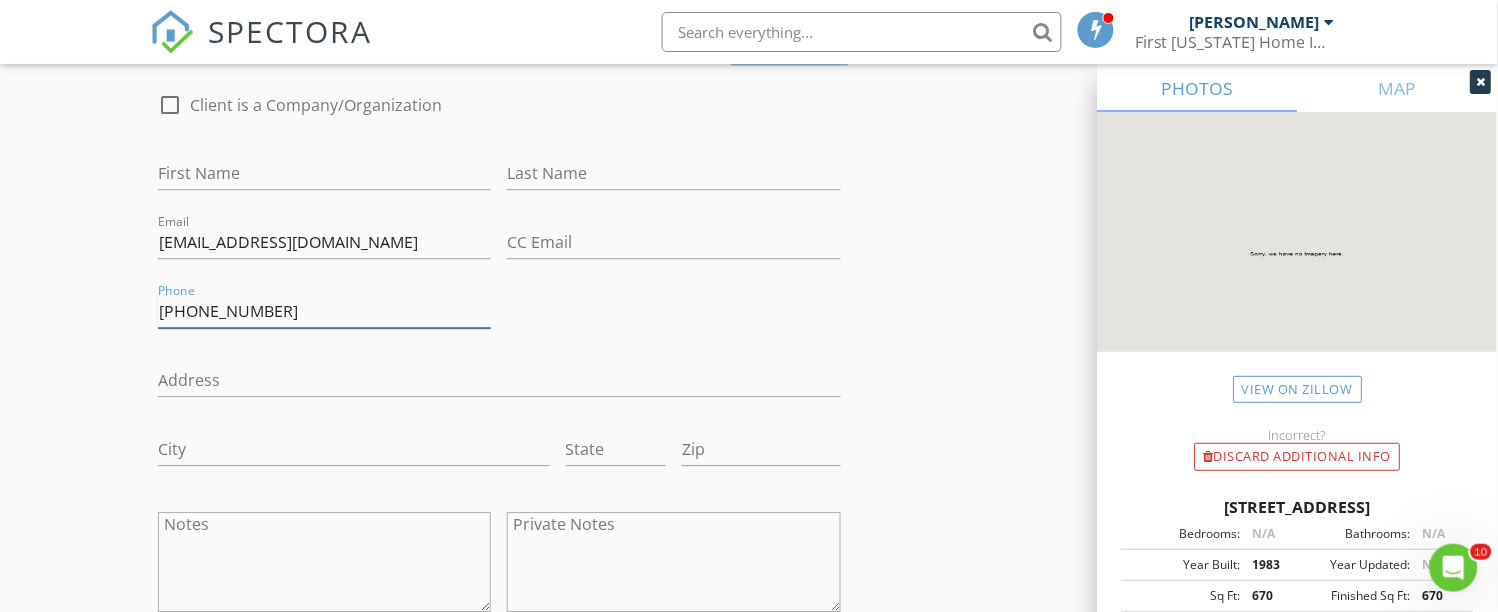 scroll, scrollTop: 1000, scrollLeft: 0, axis: vertical 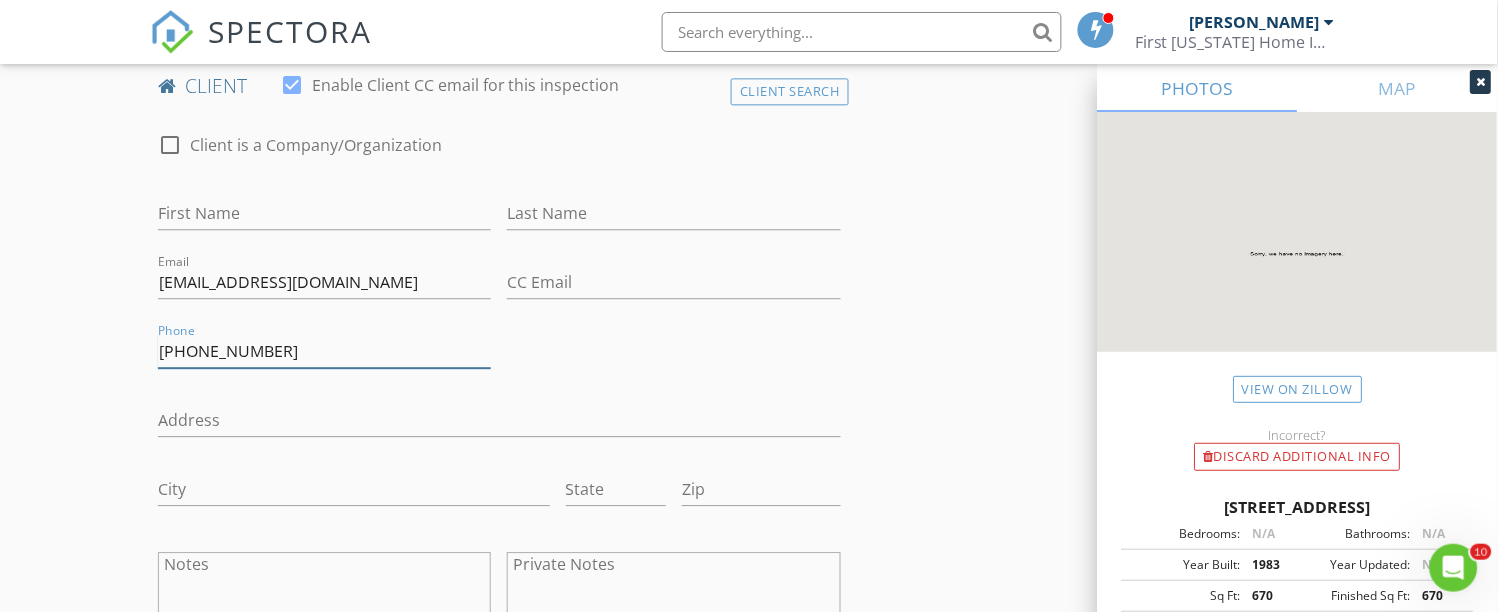type on "[PHONE_NUMBER]" 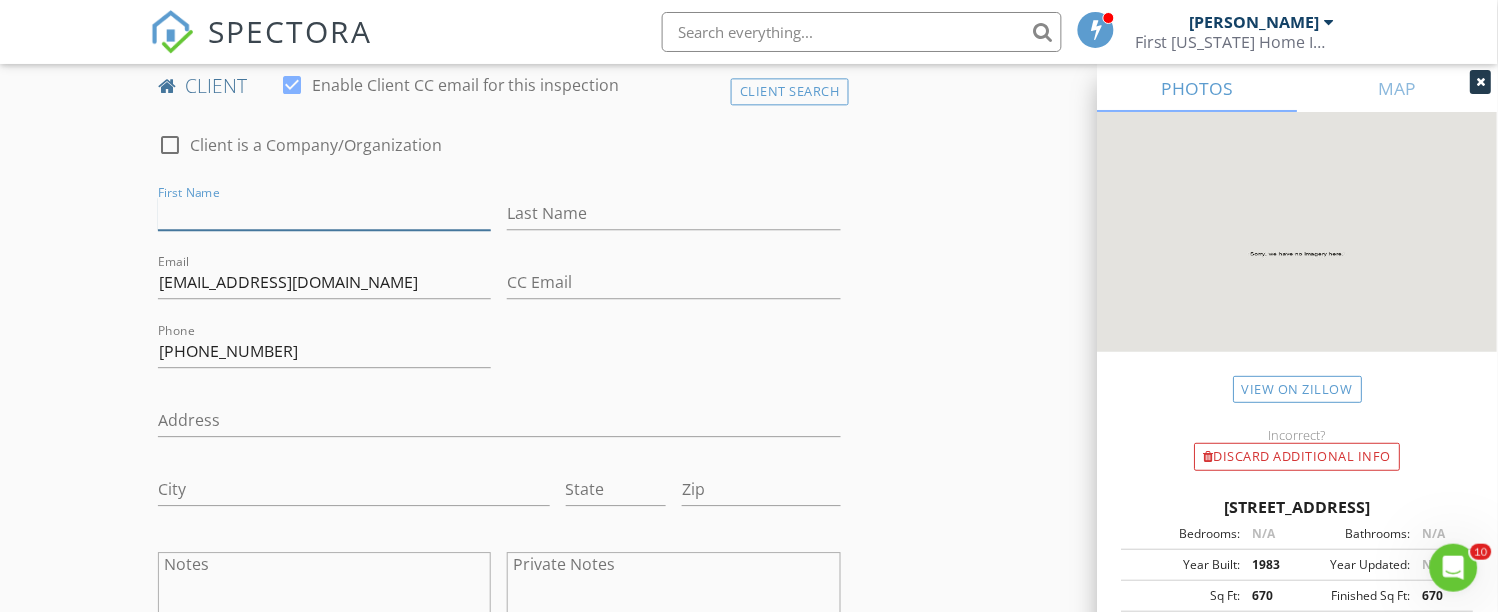 click on "First Name" at bounding box center (325, 213) 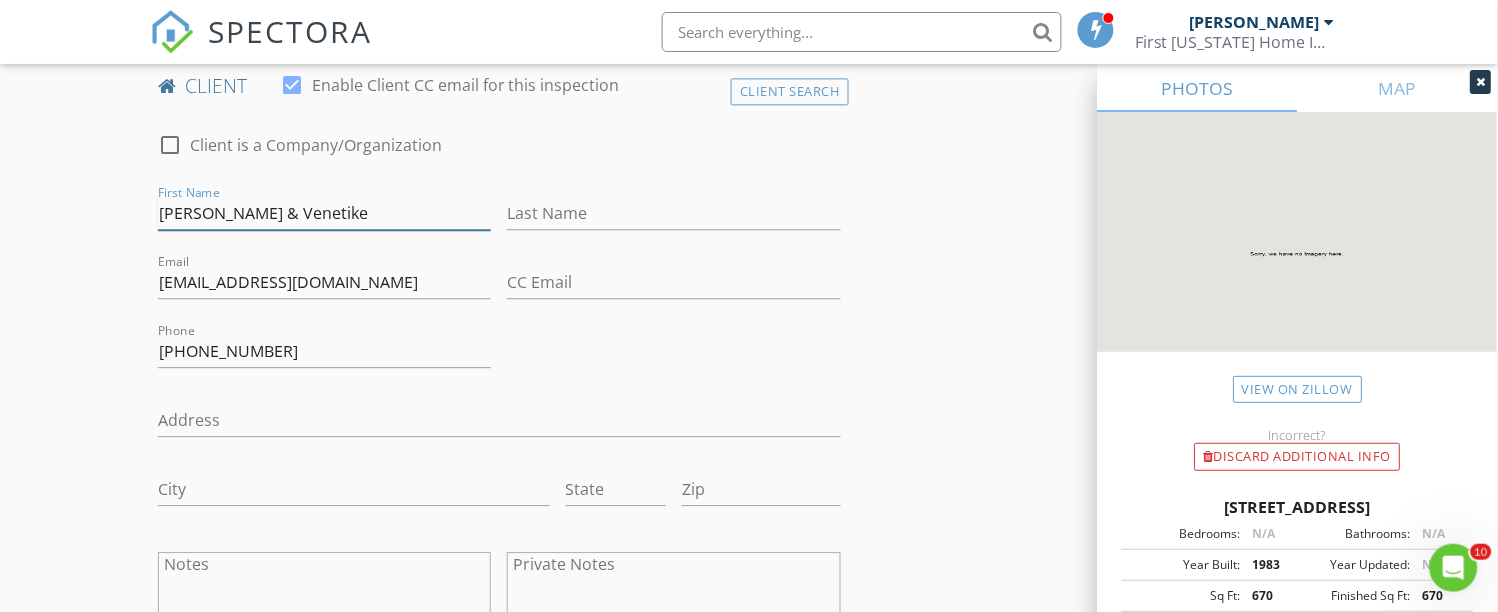 type on "[PERSON_NAME] & Venetike" 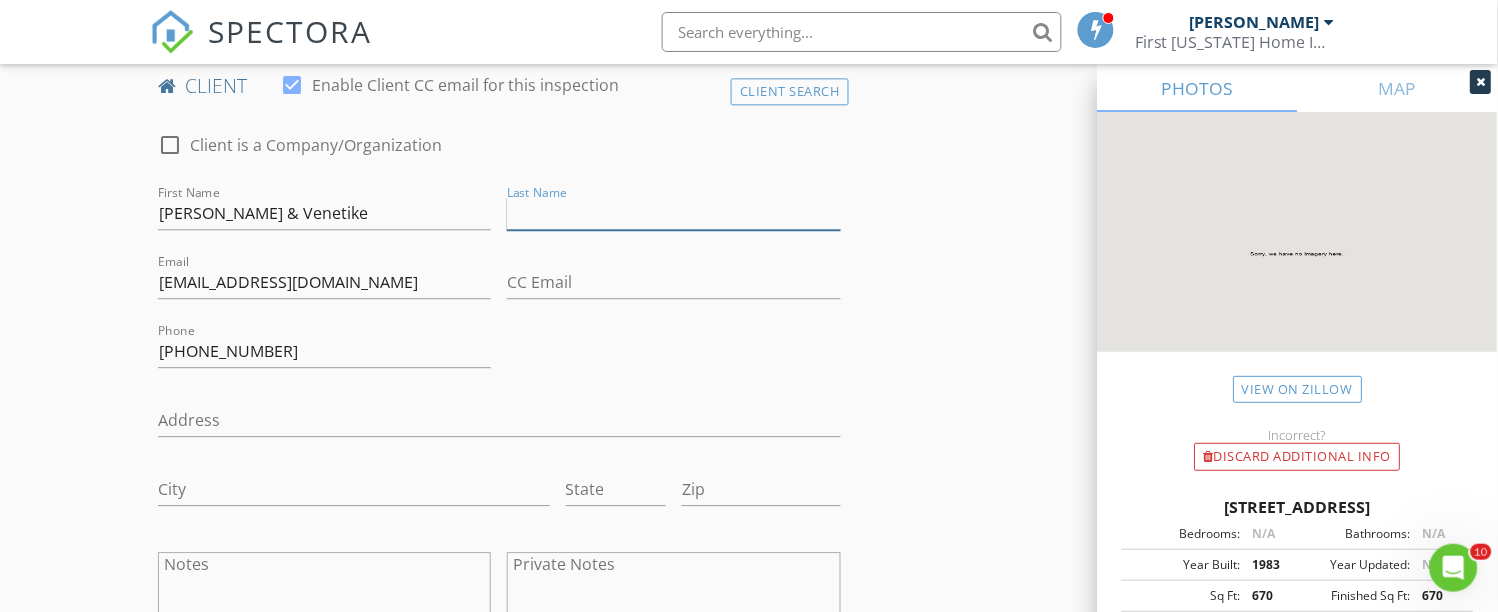 click on "Last Name" at bounding box center [674, 213] 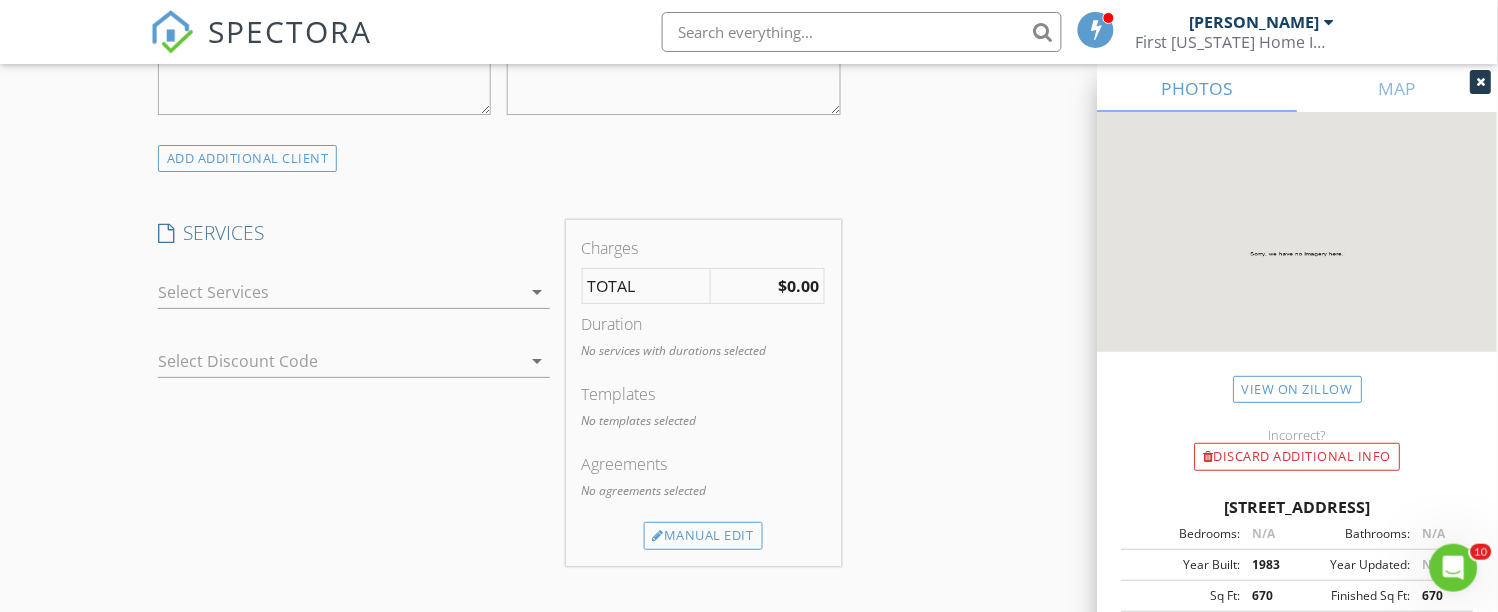 scroll, scrollTop: 1555, scrollLeft: 0, axis: vertical 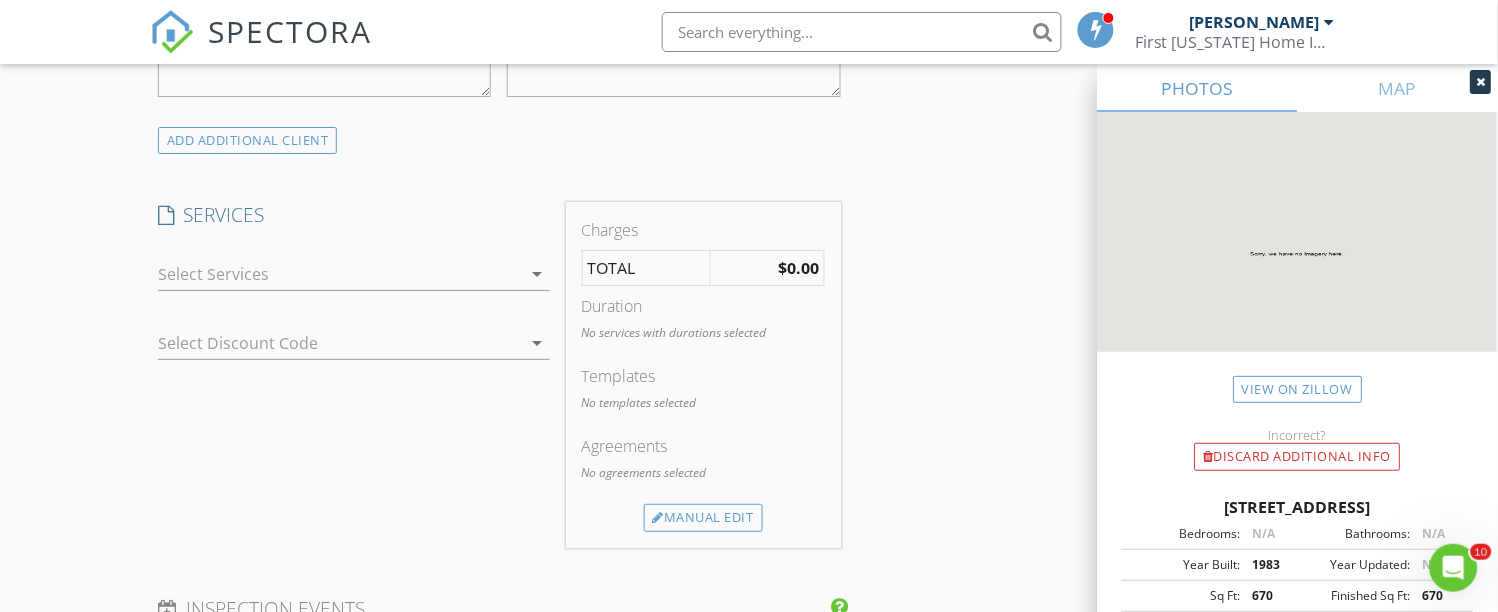 type on "Sulejmanasi" 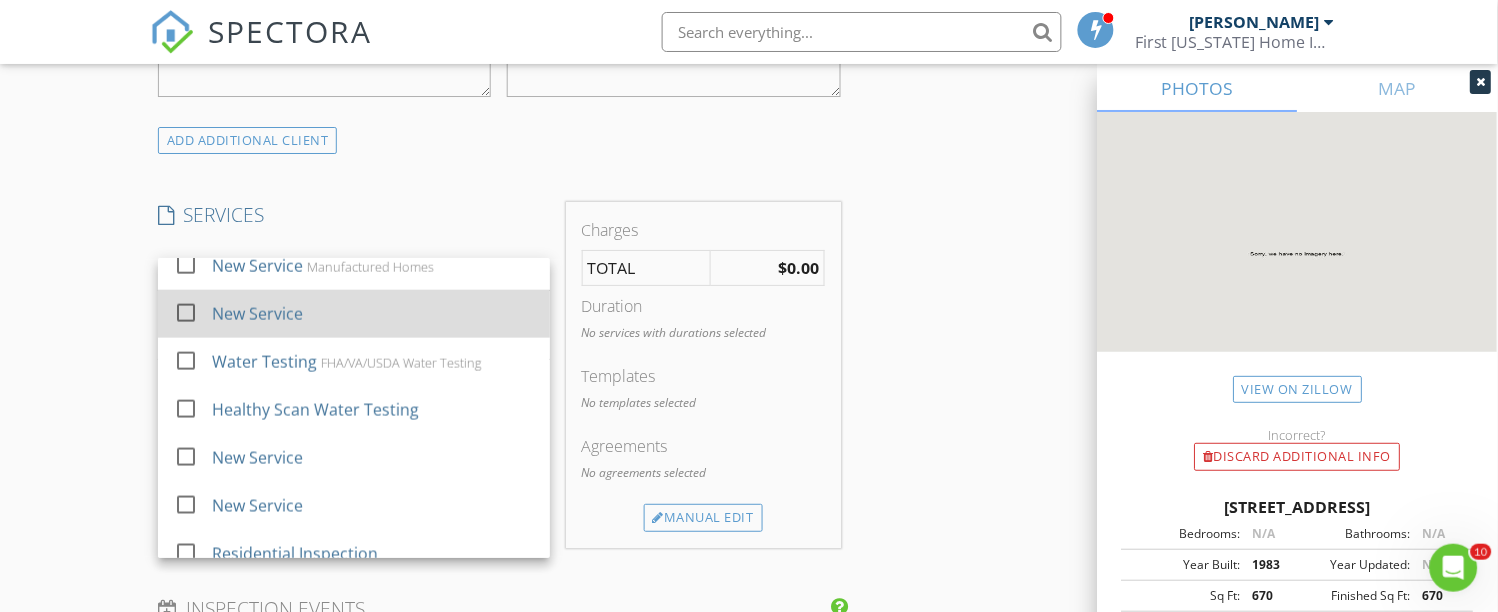 scroll, scrollTop: 612, scrollLeft: 0, axis: vertical 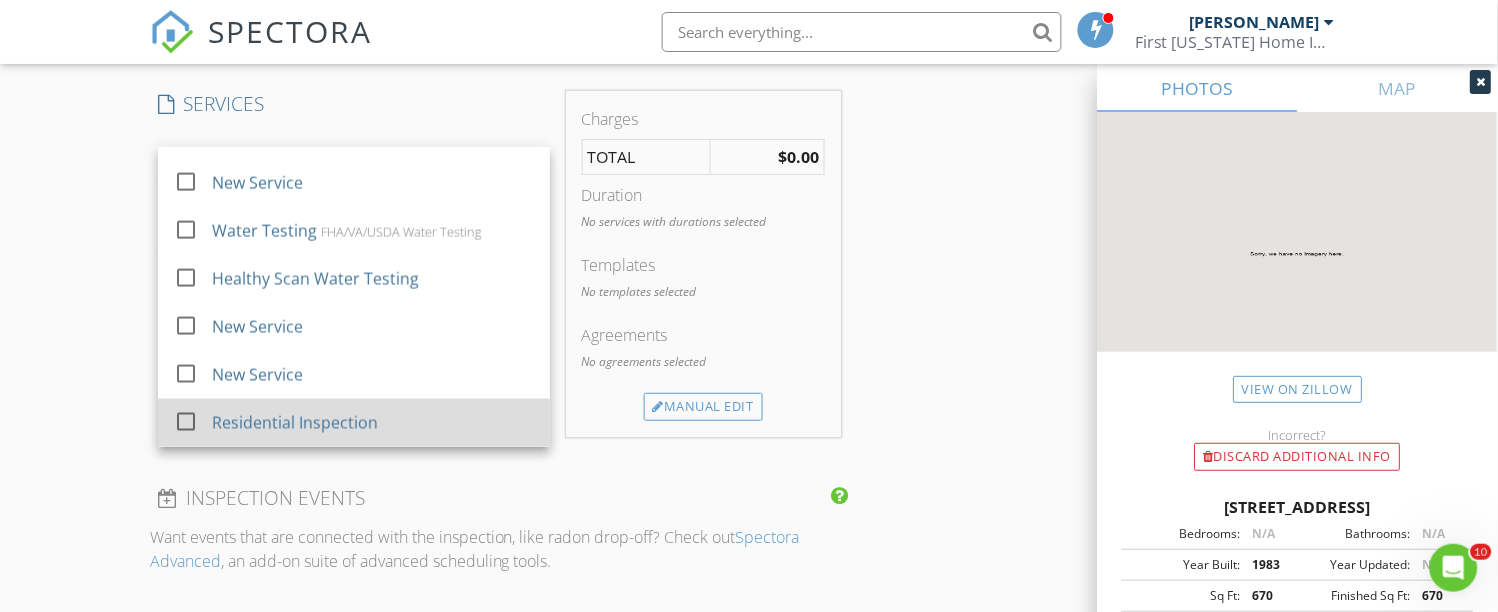 click on "Residential Inspection" at bounding box center (373, 423) 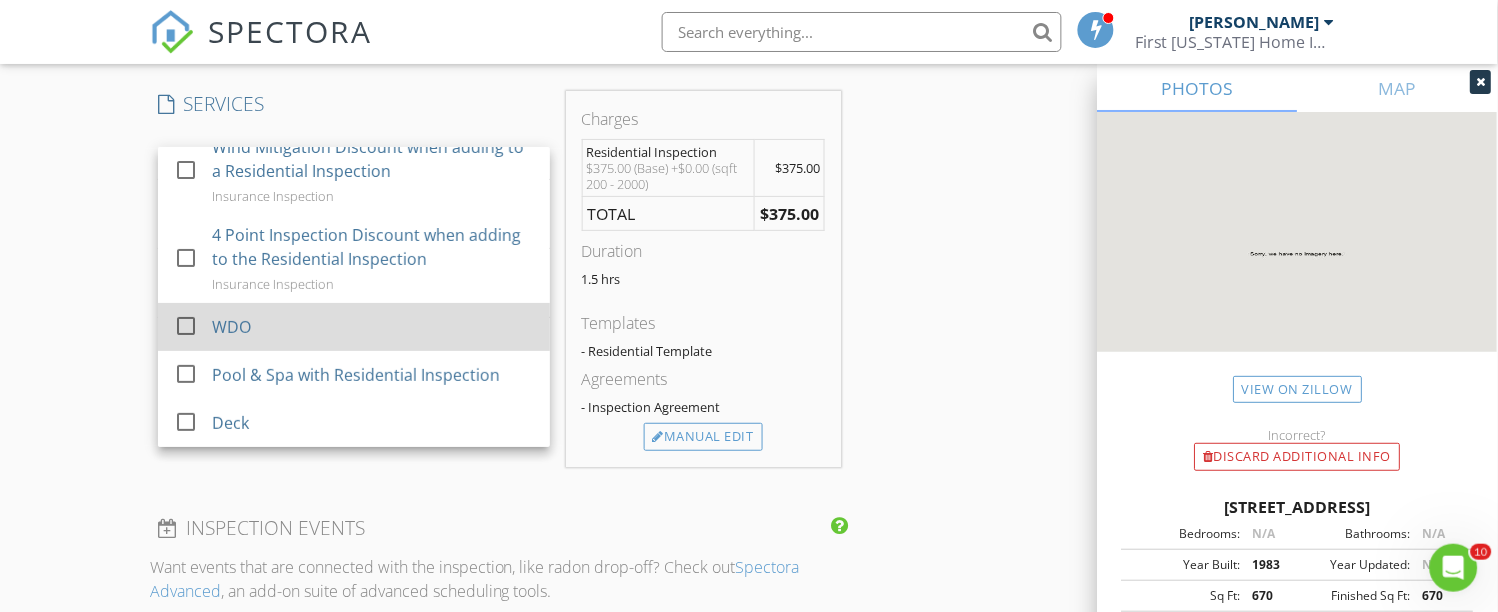 scroll, scrollTop: 0, scrollLeft: 0, axis: both 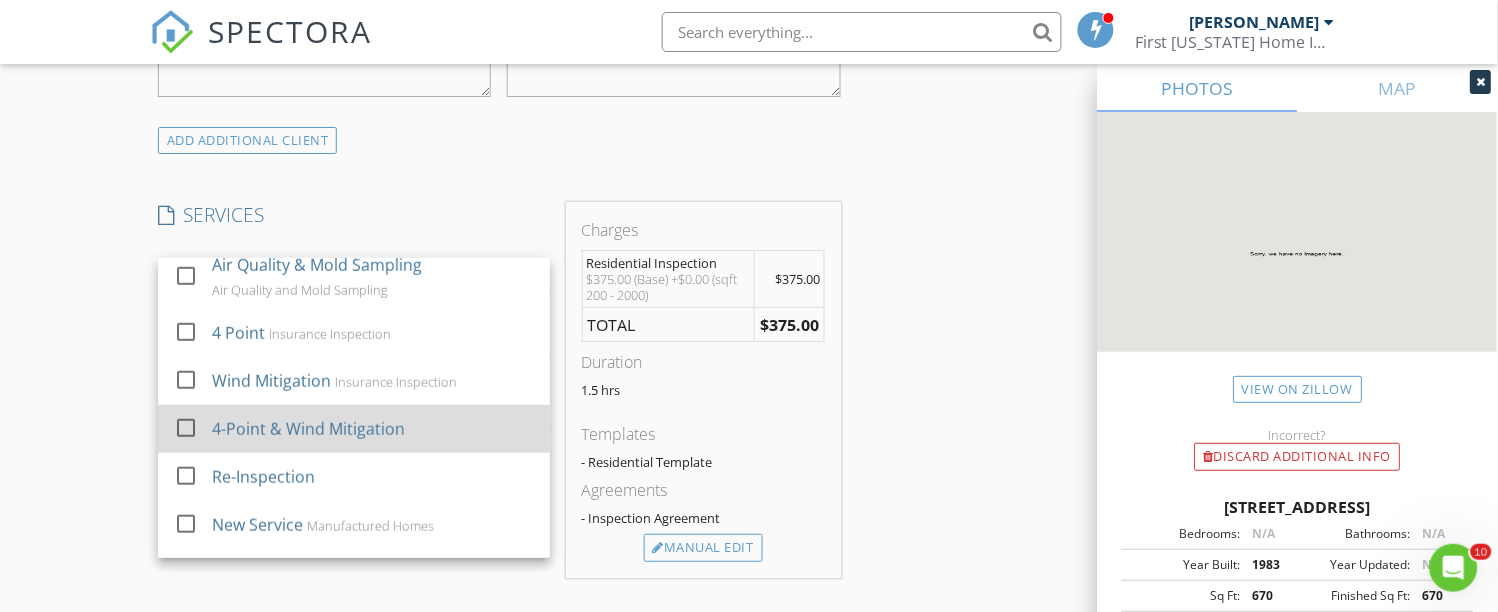 click on "4-Point & Wind Mitigation" at bounding box center (308, 429) 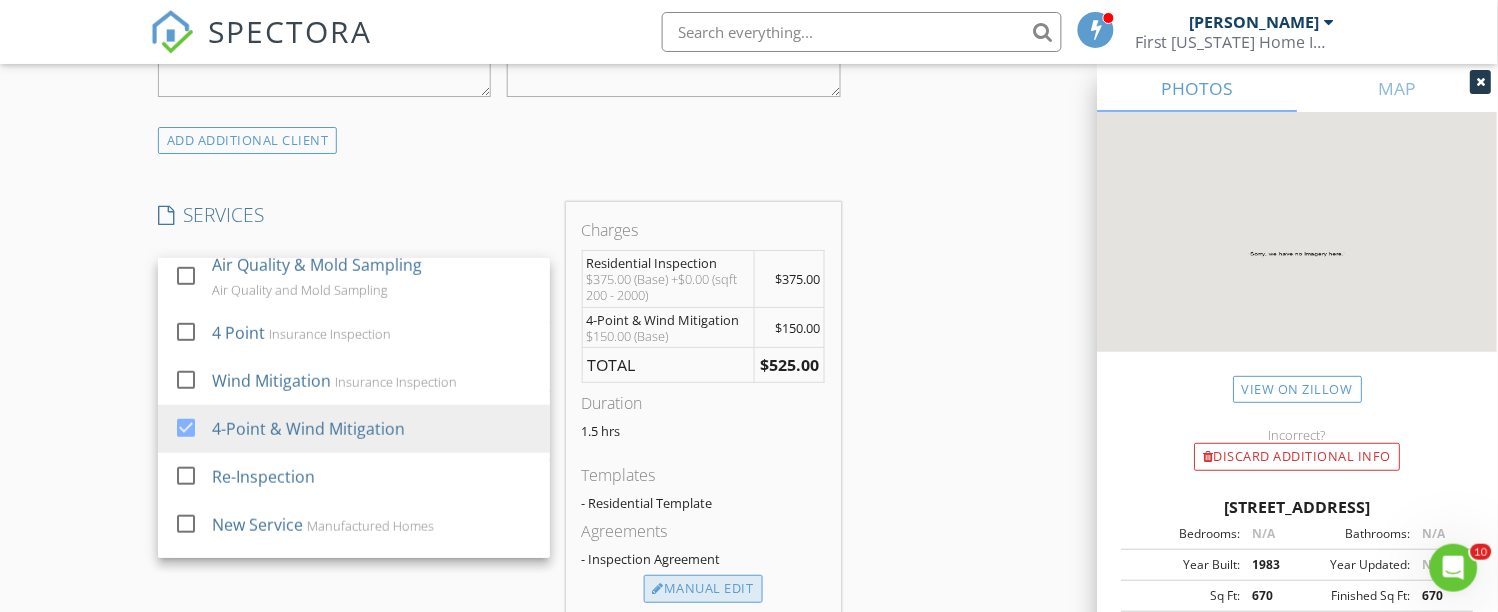 click on "Manual Edit" at bounding box center [703, 589] 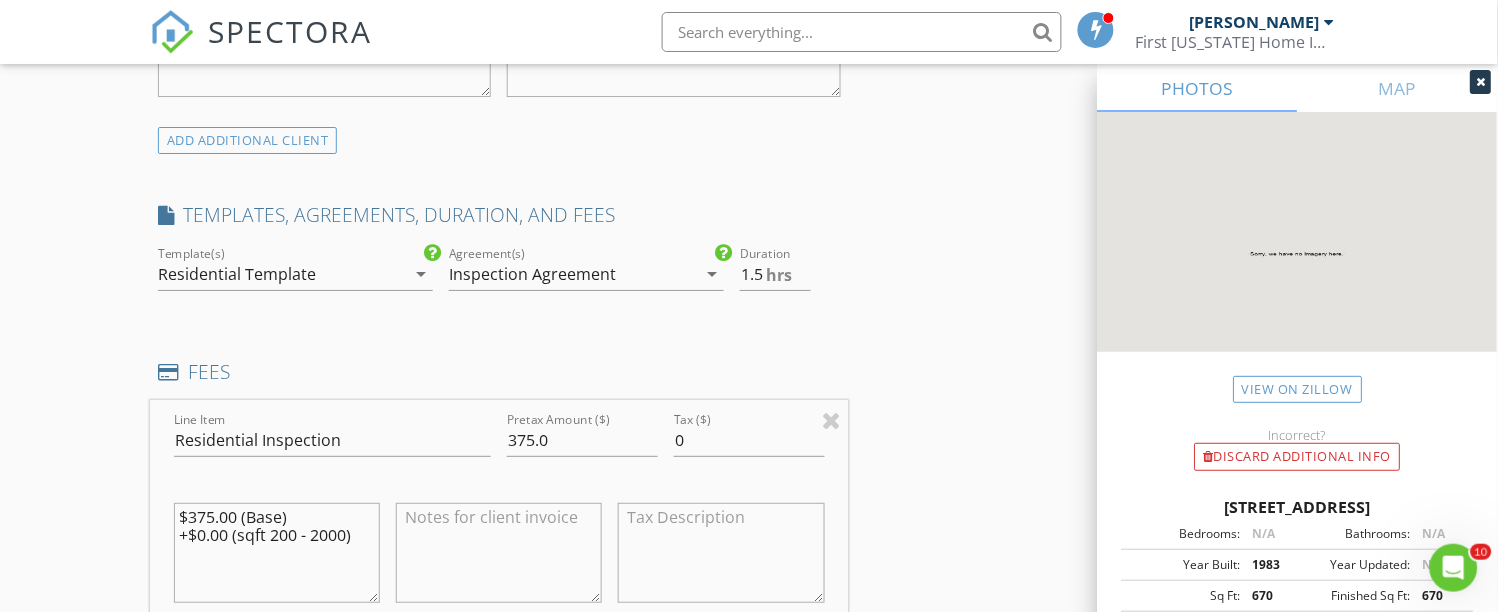 click on "Inspection Agreement" at bounding box center [572, 274] 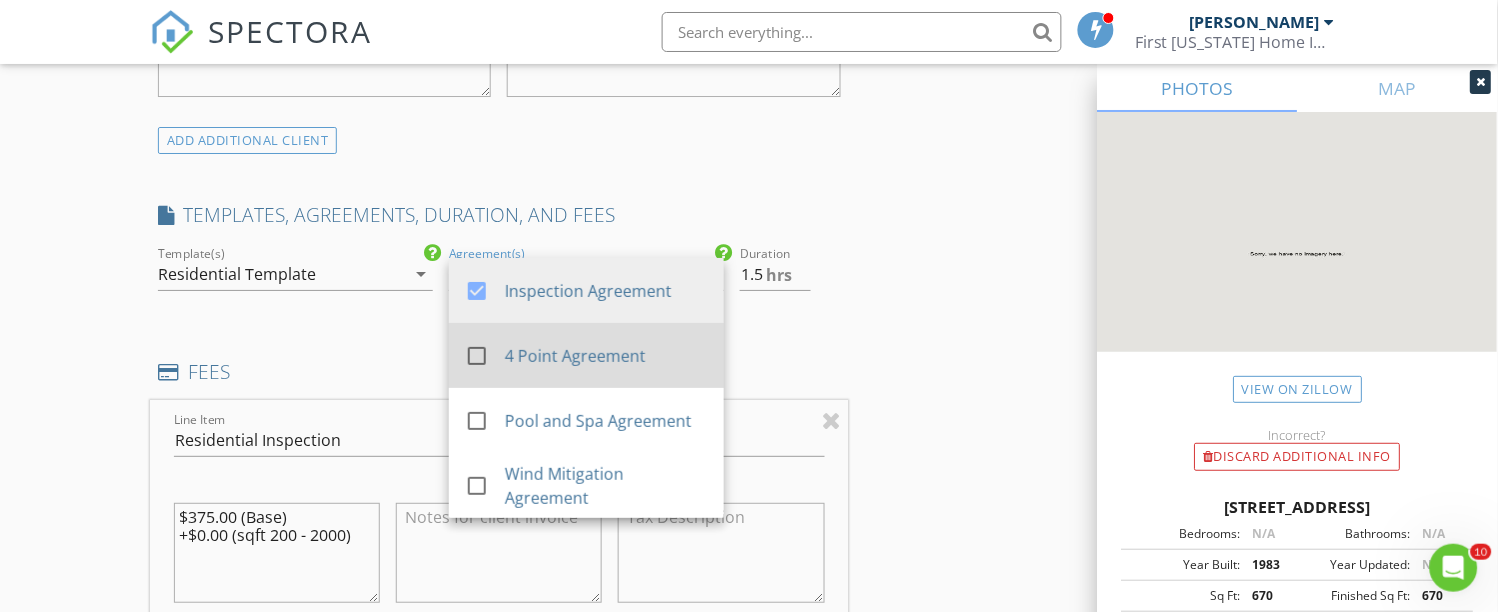 click on "4 Point Agreement" at bounding box center (607, 356) 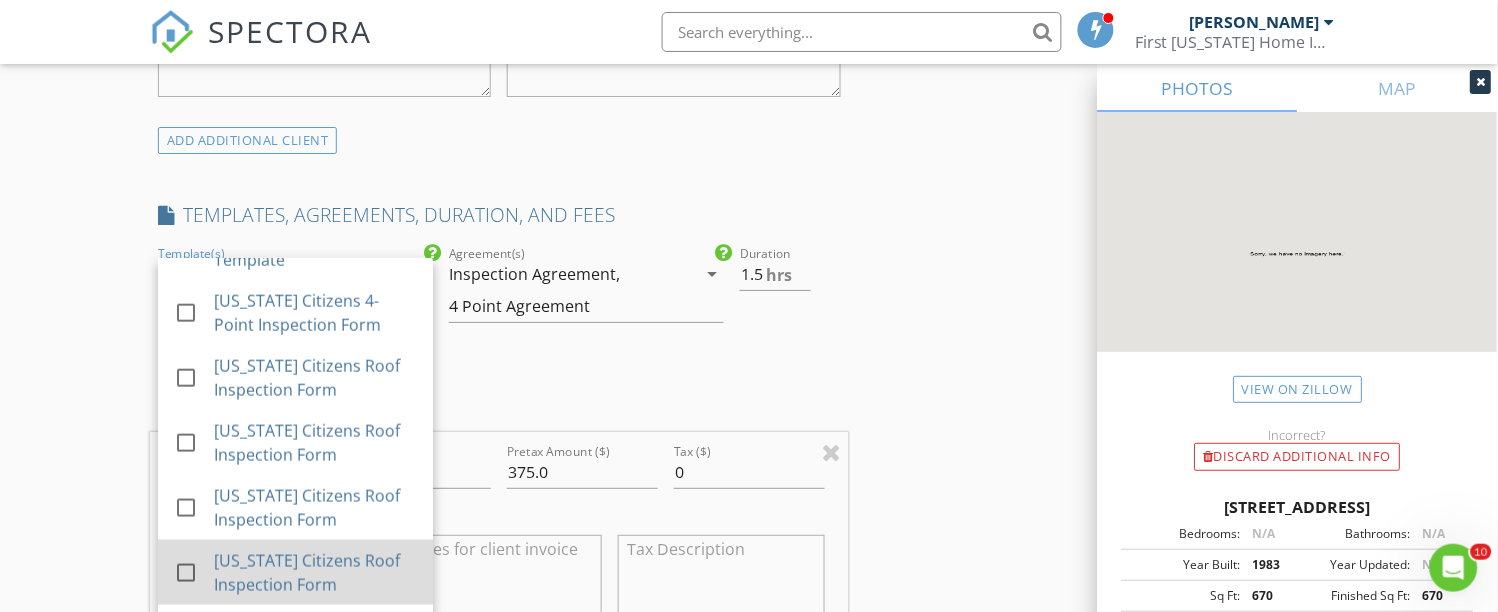 scroll, scrollTop: 444, scrollLeft: 0, axis: vertical 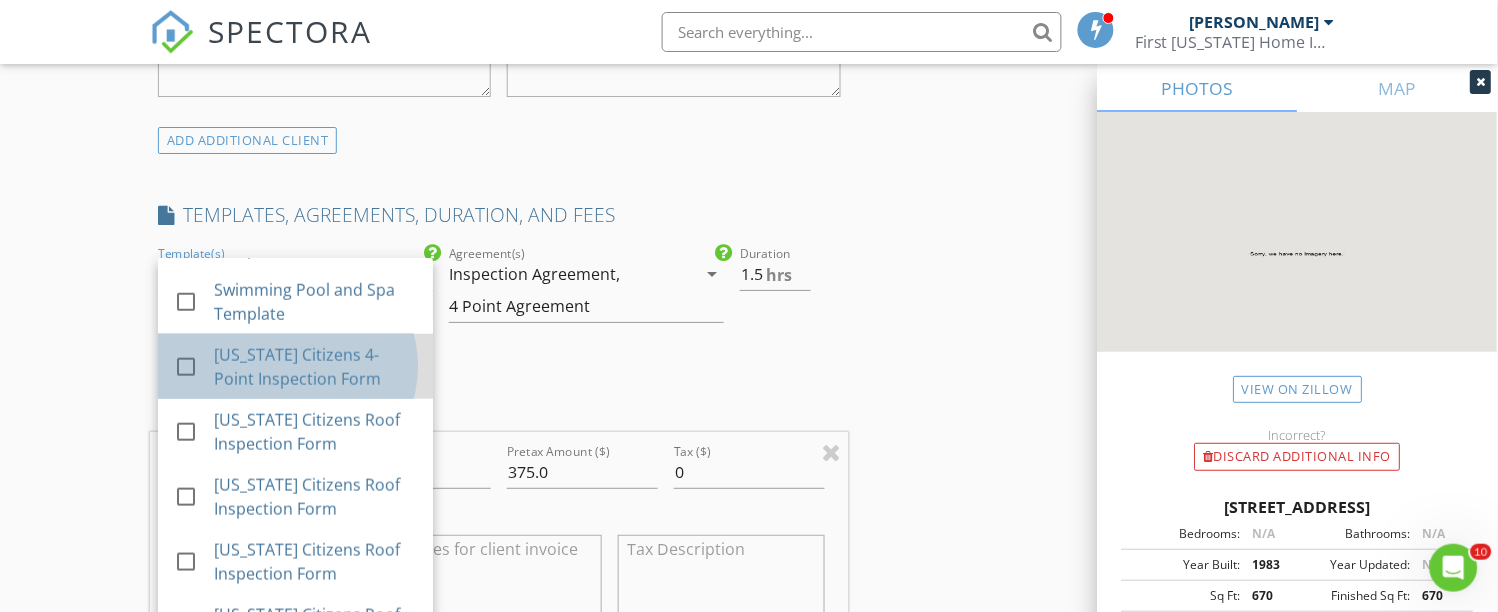 click on "[US_STATE] Citizens 4-Point Inspection Form" at bounding box center [315, 367] 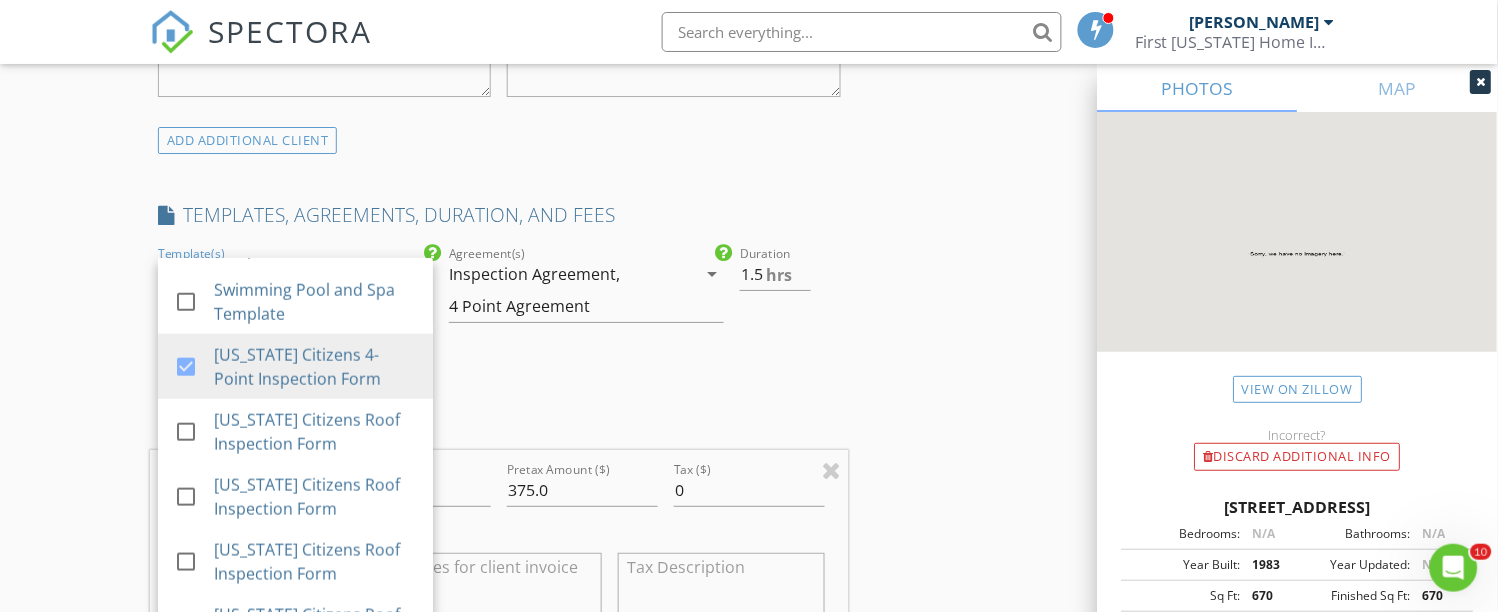 click on "INSPECTOR(S)
check_box   Erick Wyatt   PRIMARY   Erick Wyatt arrow_drop_down   check_box Erick Wyatt specifically requested
Date/Time
07/13/2025 1:00 PM
Location
Address Search       Address 5265 E Bay Dr   Unit 521   City Clearwater   State FL   Zip 33764   County Pinellas     Square Feet 670   Year Built 1983   Foundation Slab arrow_drop_down     Erick Wyatt     41.1 miles     (an hour)
client
check_box Enable Client CC email for this inspection   Client Search     check_box_outline_blank Client is a Company/Organization     First Name Arben & Venetike   Last Name Sulejmanasi   Email albasulejmanasi@hotmail.Com   CC Email   Phone 727-424-0303   Address   City   State   Zip       Notes   Private Notes
ADD ADDITIONAL client
SERVICES
check_box_outline_blank           WDO" at bounding box center (749, 612) 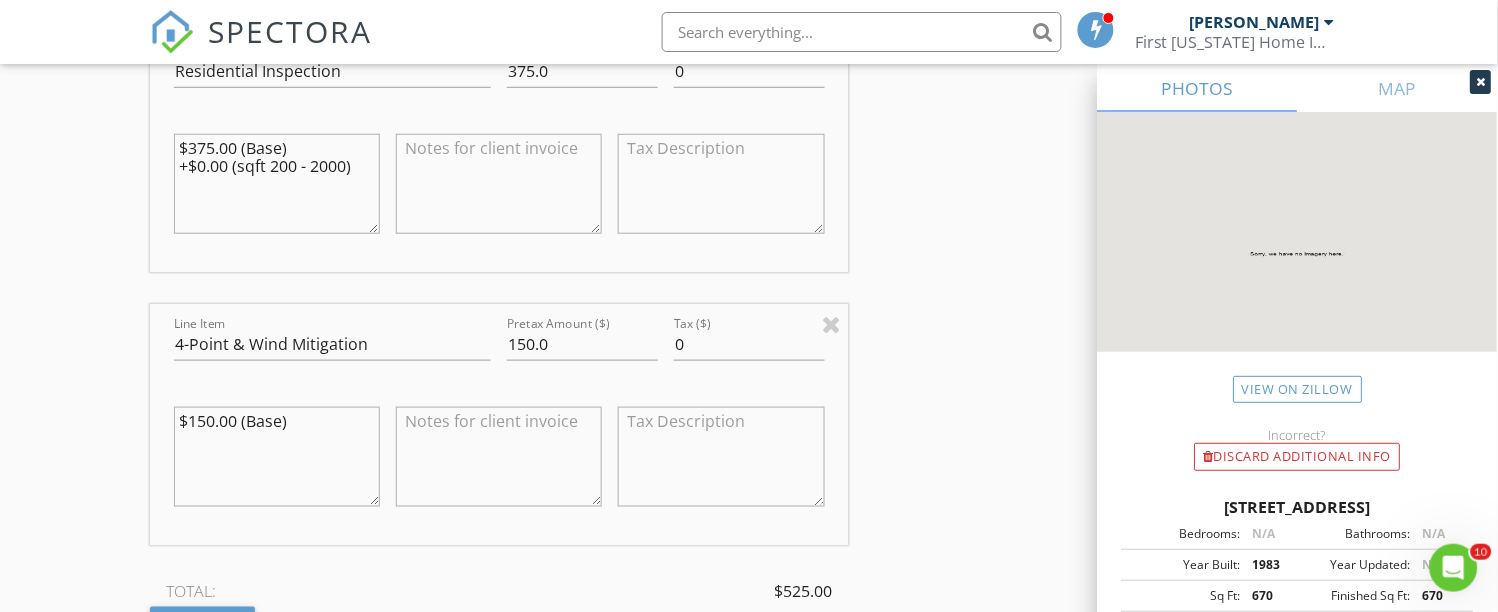 scroll, scrollTop: 2000, scrollLeft: 0, axis: vertical 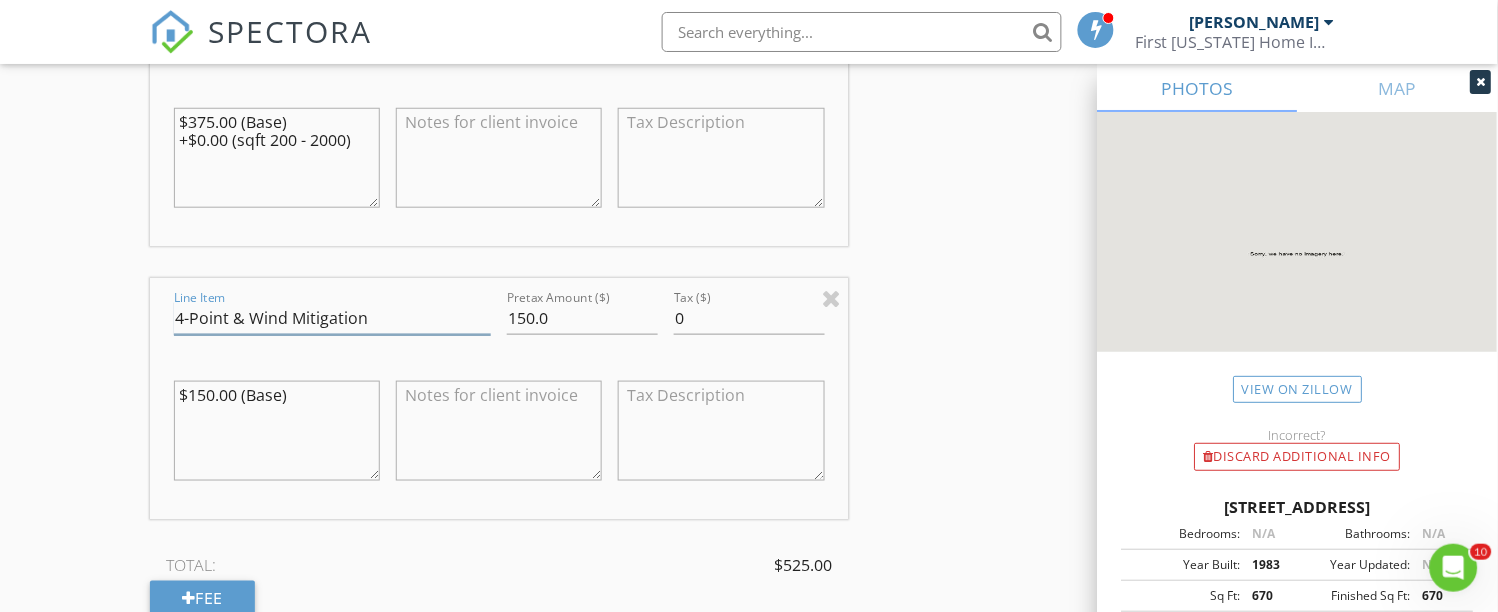 drag, startPoint x: 367, startPoint y: 323, endPoint x: 225, endPoint y: 314, distance: 142.28493 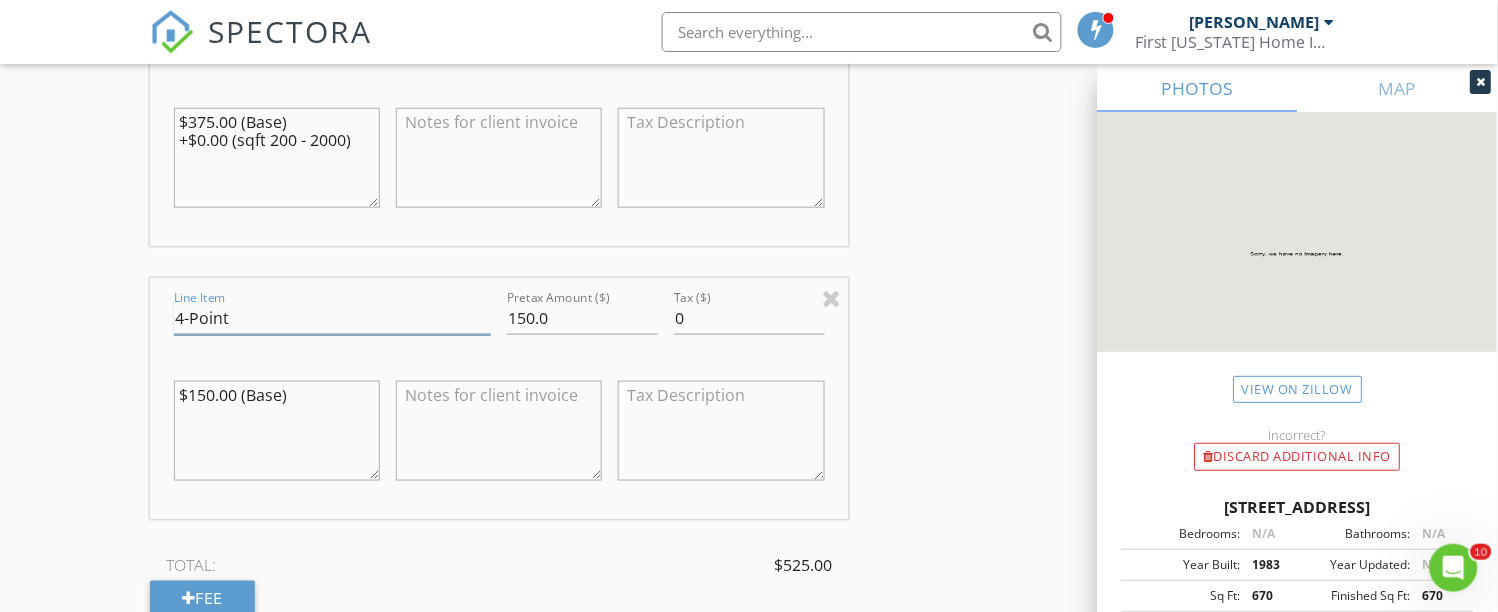 type on "4-Point" 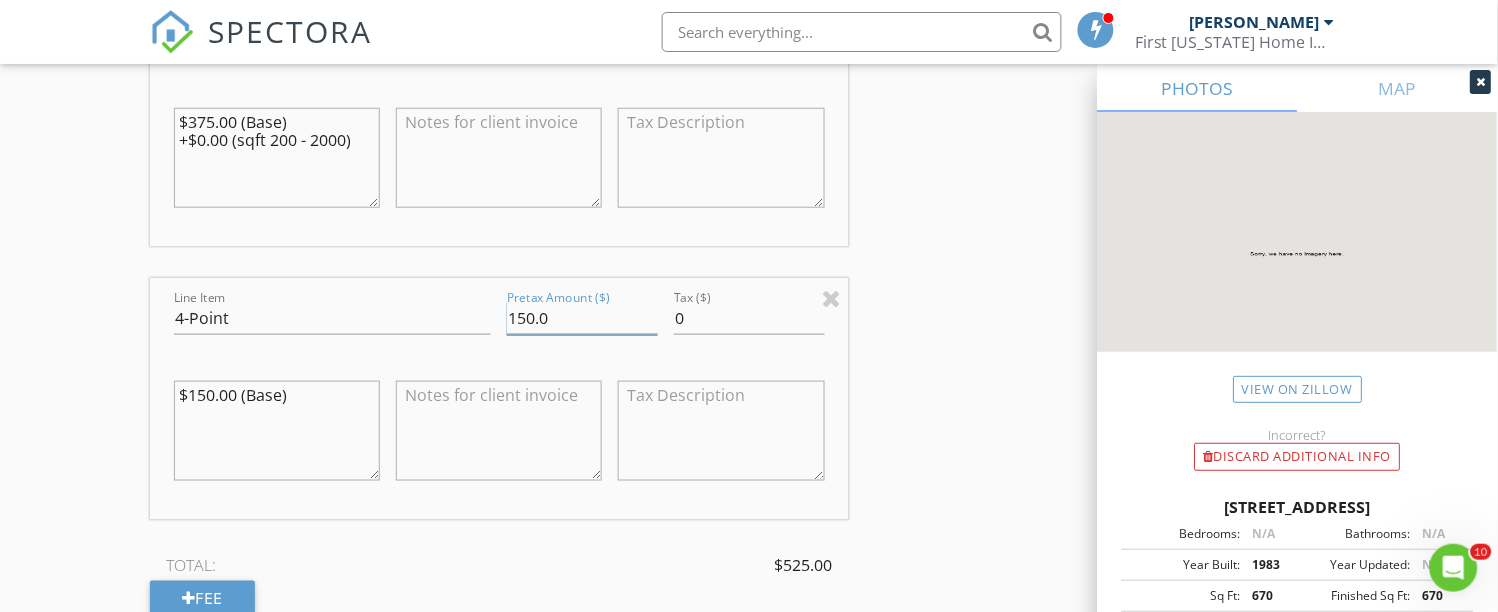 click on "150.0" at bounding box center [582, 318] 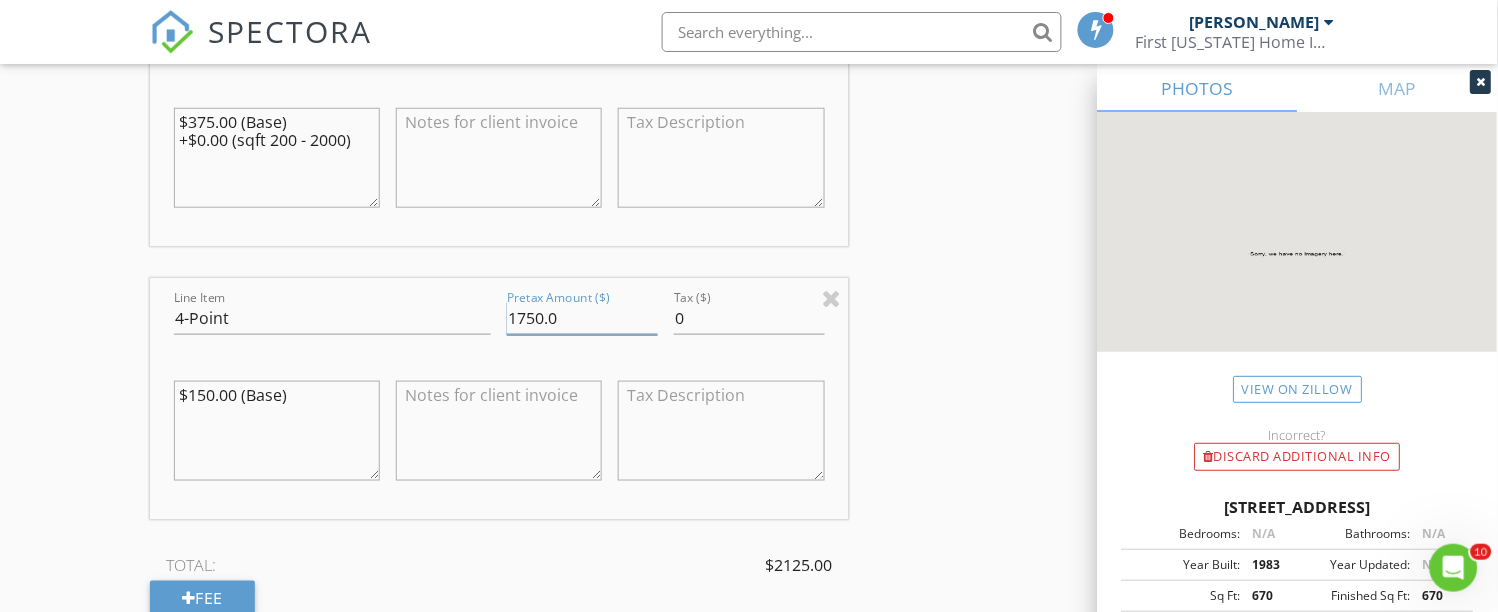 drag, startPoint x: 575, startPoint y: 320, endPoint x: 535, endPoint y: 321, distance: 40.012497 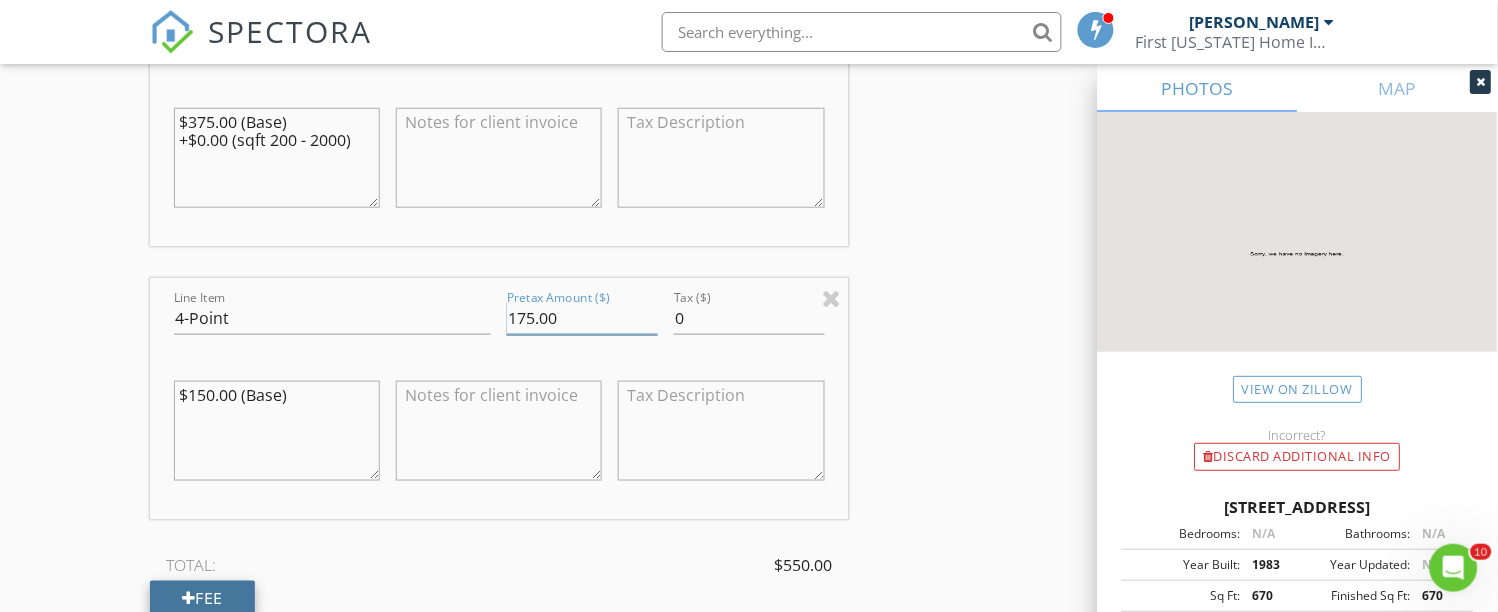 type on "175.00" 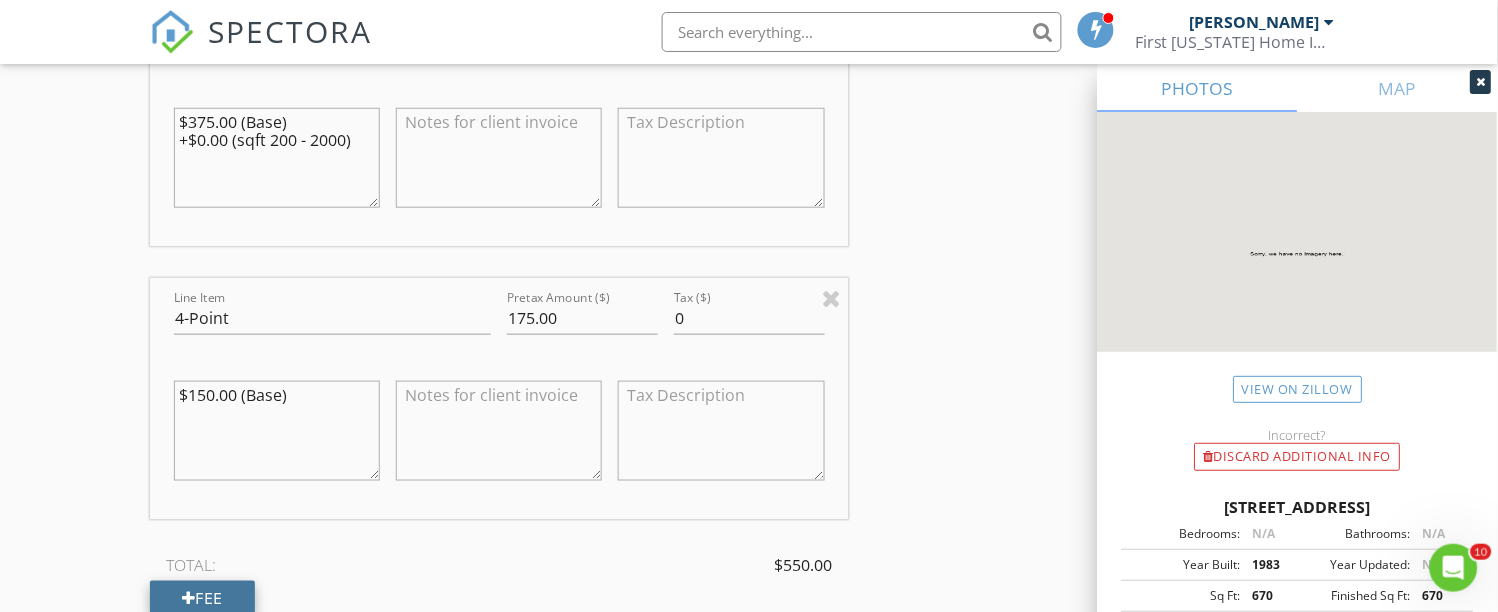 click on "Fee" at bounding box center (202, 599) 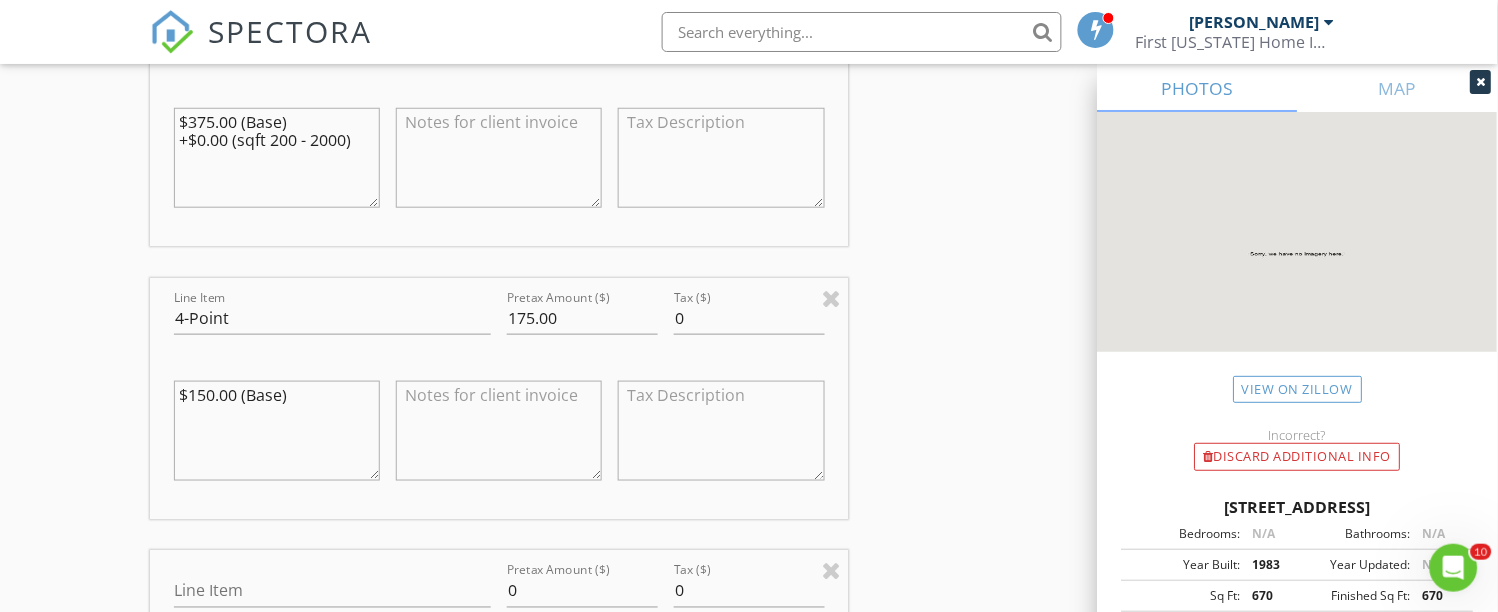 scroll, scrollTop: 2222, scrollLeft: 0, axis: vertical 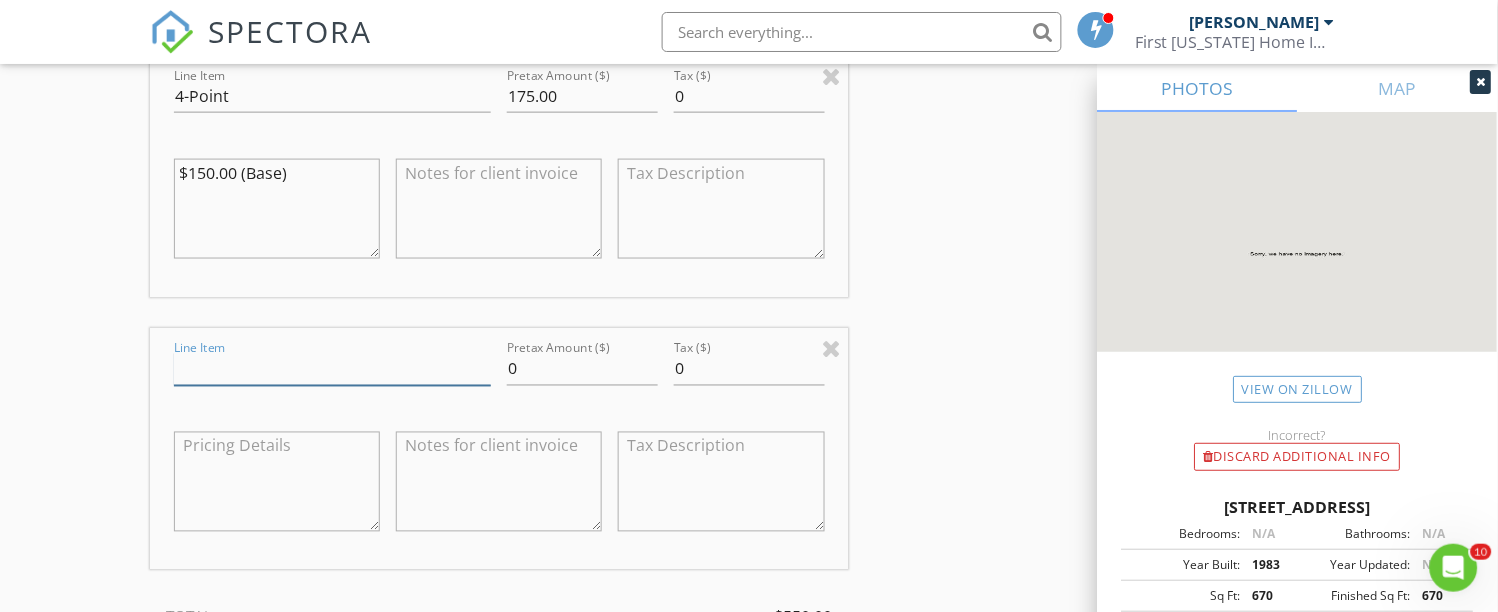click on "Line Item" at bounding box center [333, 369] 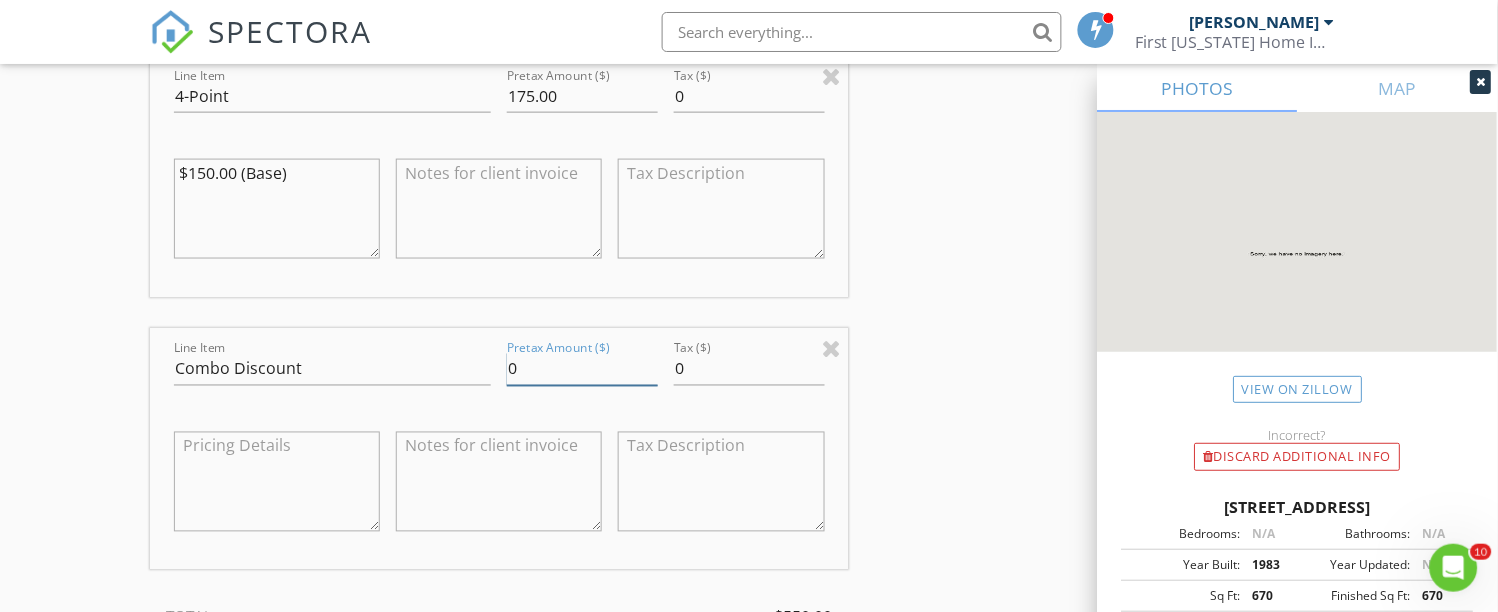 click on "0" at bounding box center [582, 369] 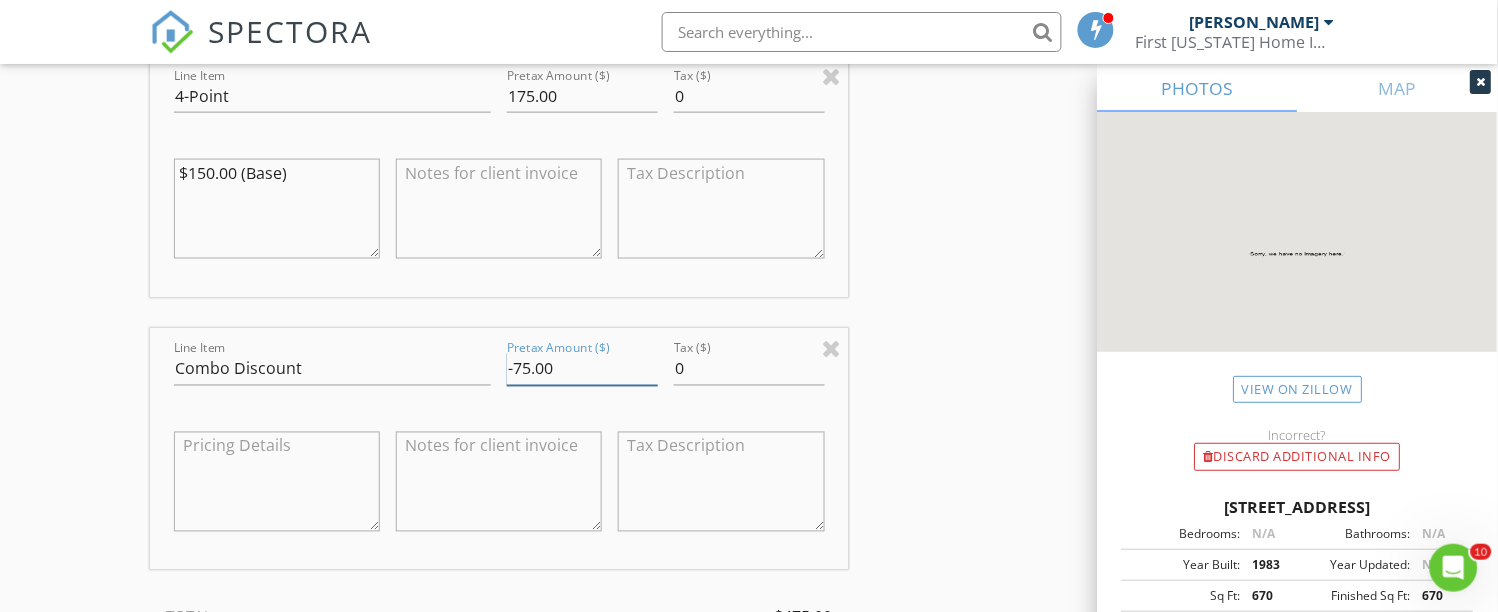 type on "-75.00" 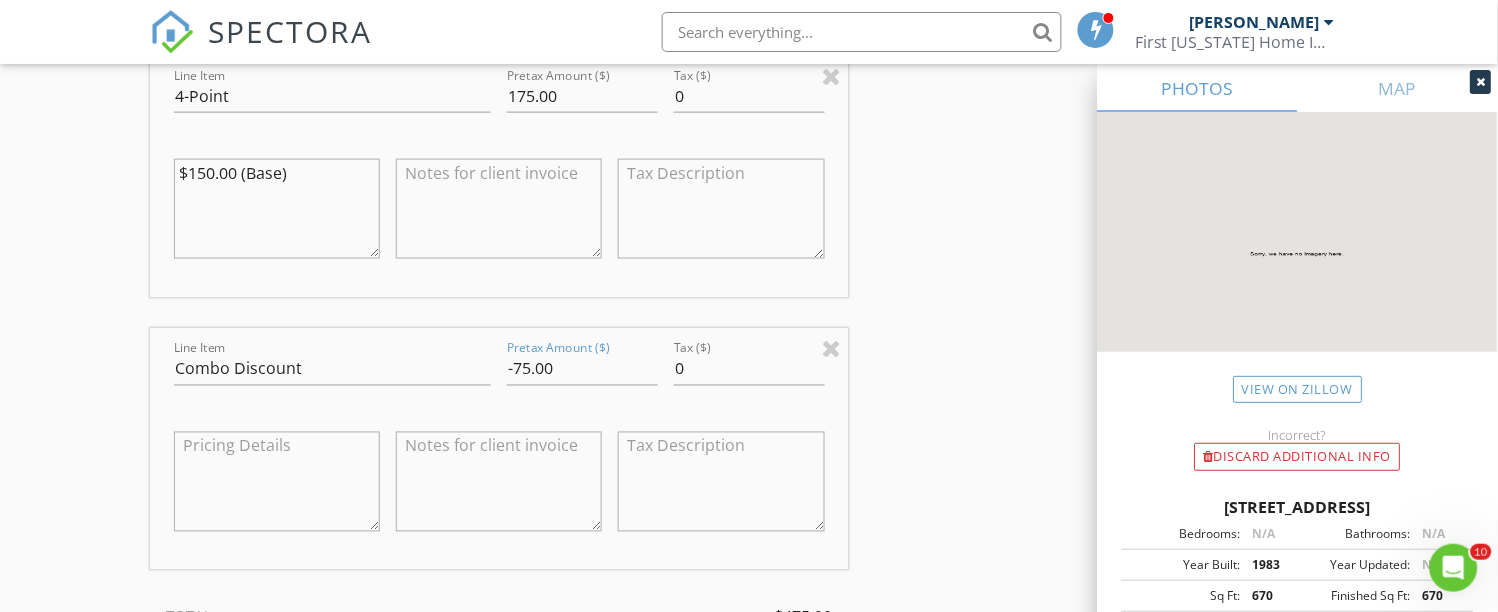 click on "5265 E Bay Dr, Clearwater FL 33764" at bounding box center (1298, 507) 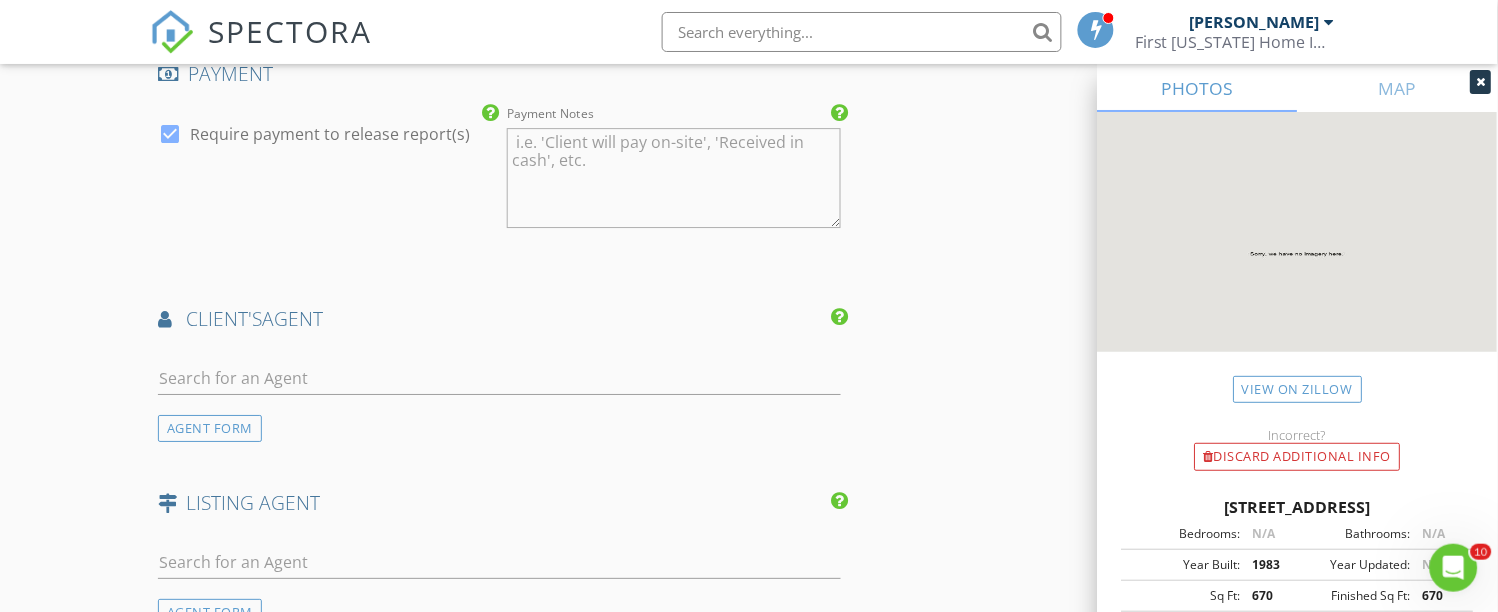 scroll, scrollTop: 3111, scrollLeft: 0, axis: vertical 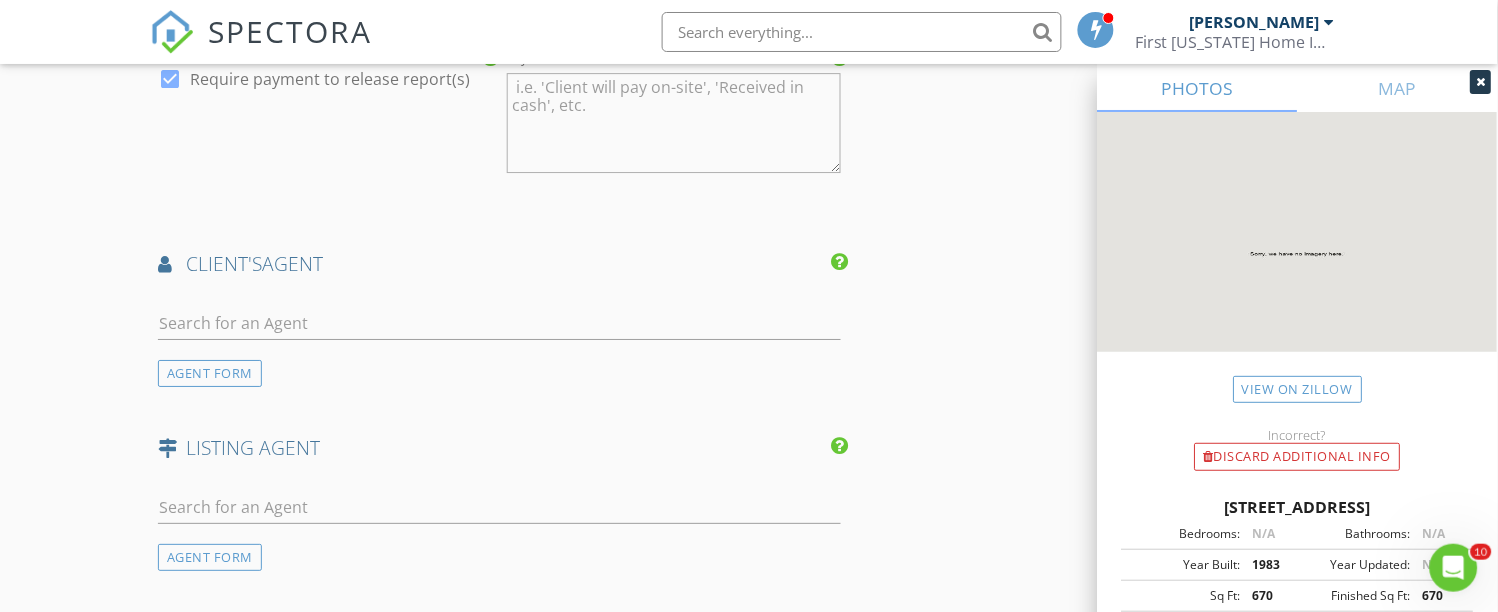 click at bounding box center (499, 327) 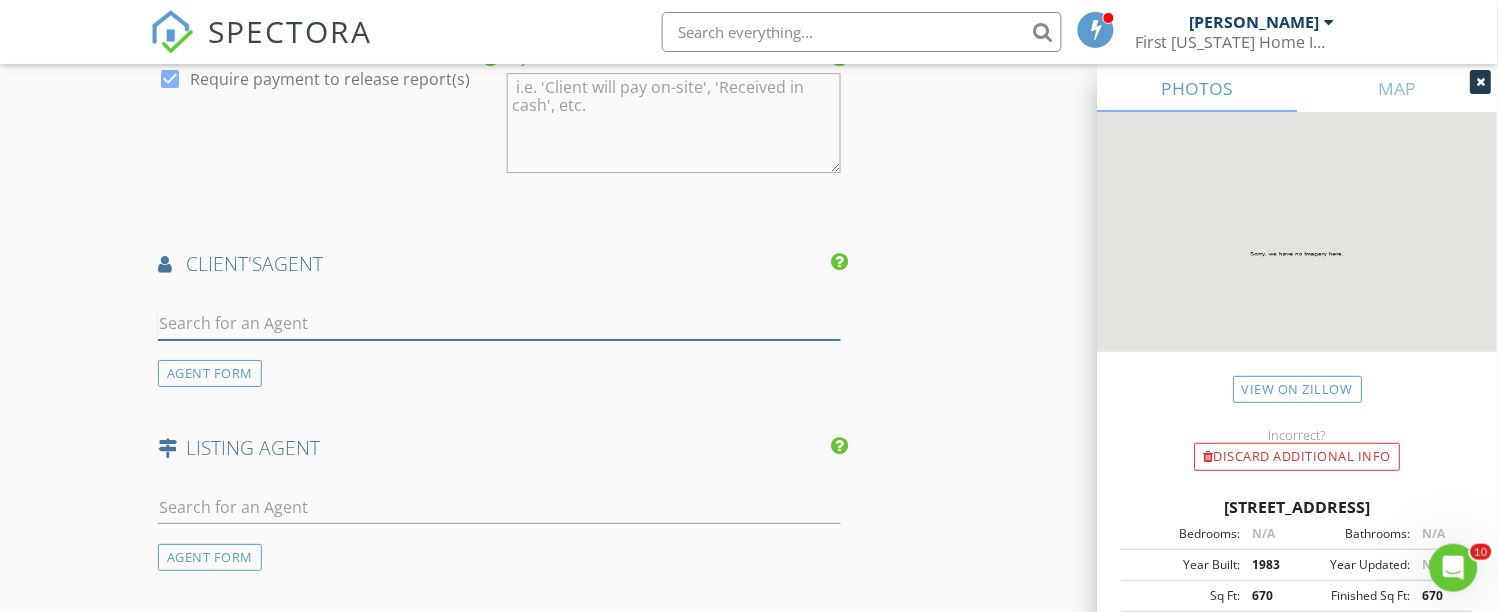 click at bounding box center (499, 323) 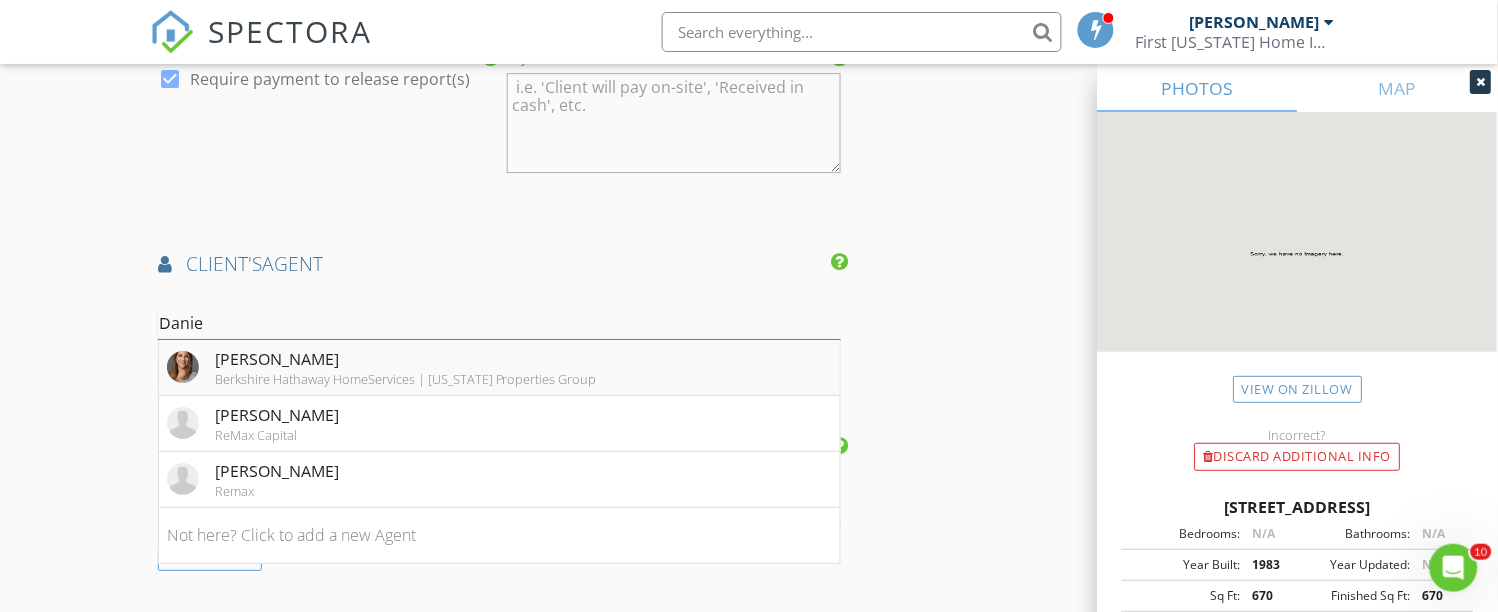 type on "Danie" 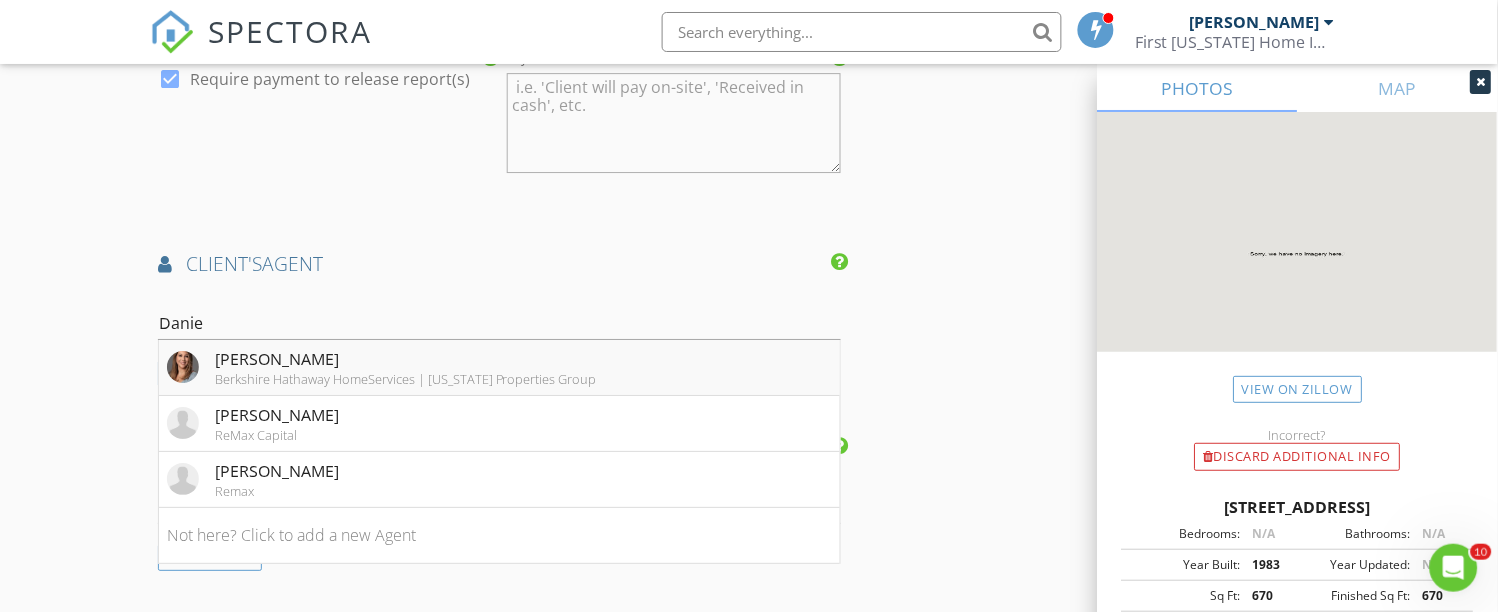 click on "Berkshire Hathaway HomeServices | [US_STATE] Properties Group" at bounding box center (406, 379) 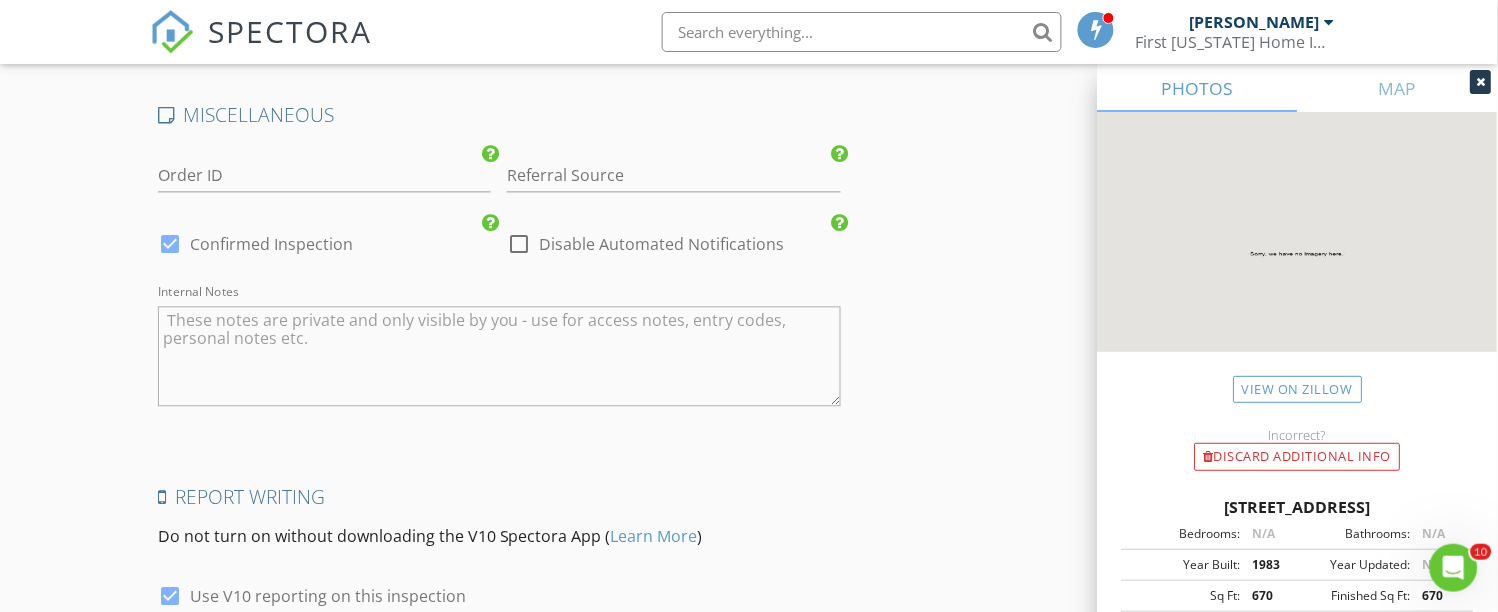 scroll, scrollTop: 4222, scrollLeft: 0, axis: vertical 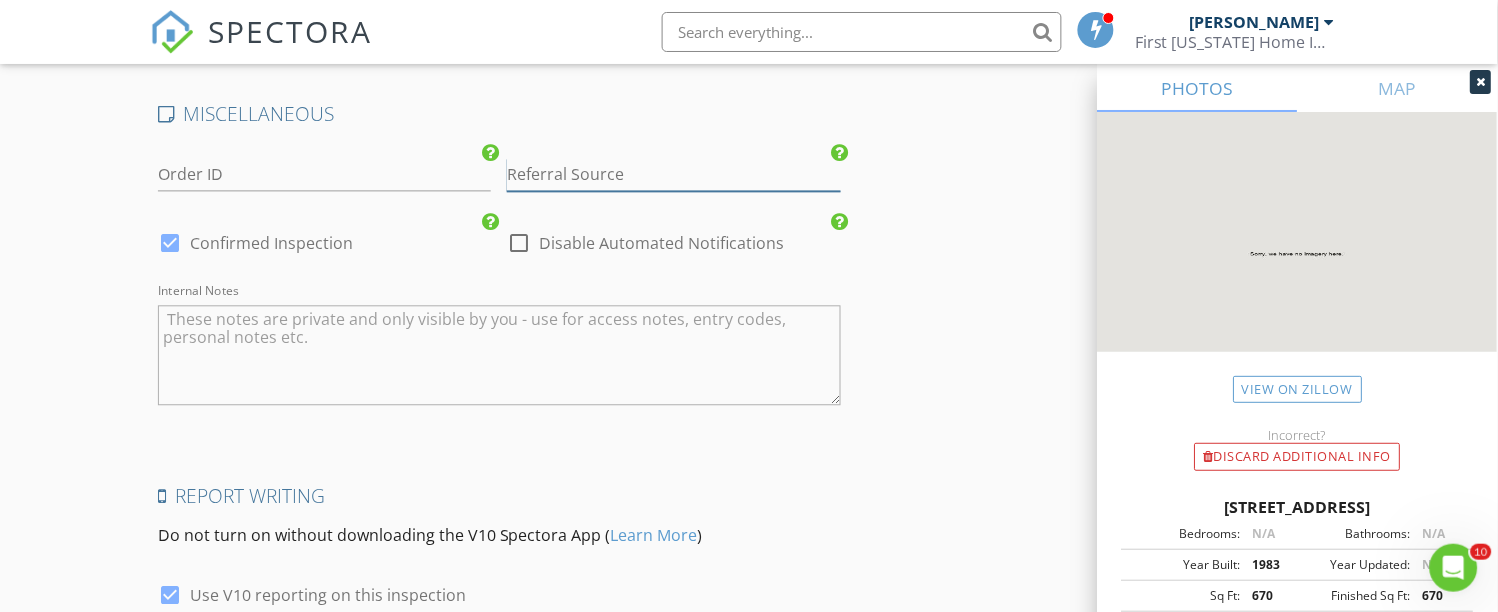click at bounding box center [674, 174] 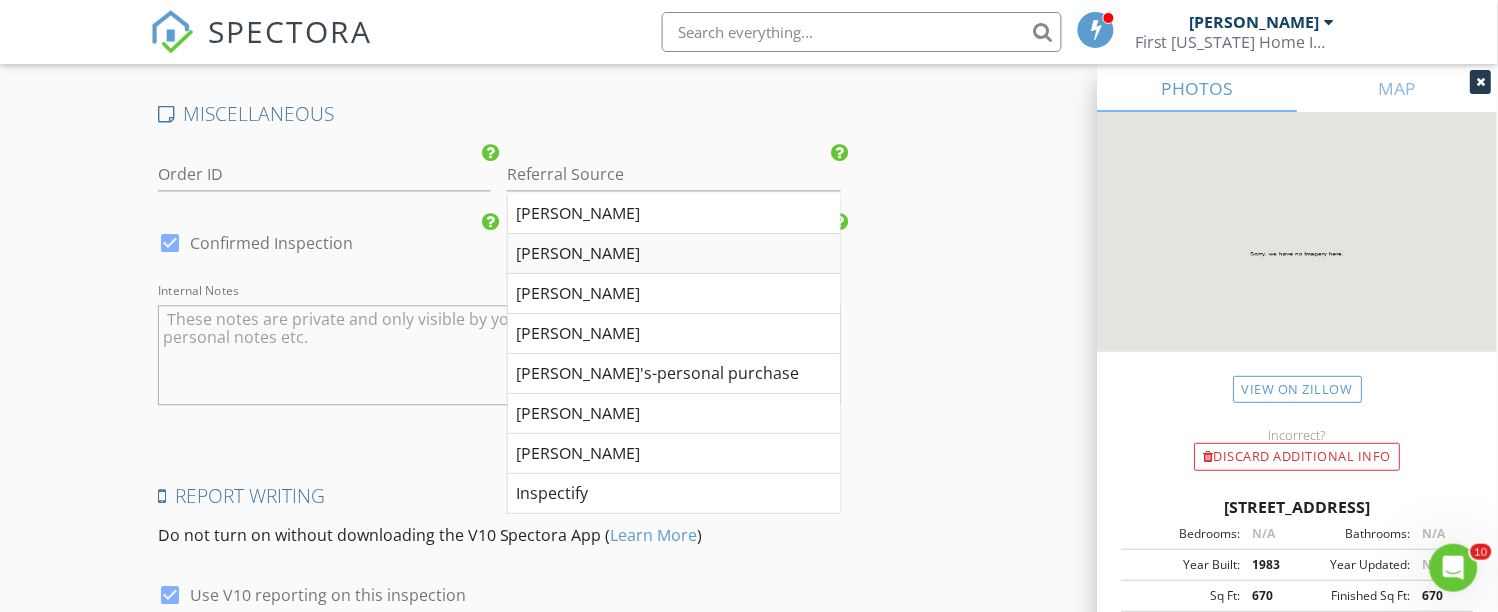 click on "[PERSON_NAME]" at bounding box center [674, 254] 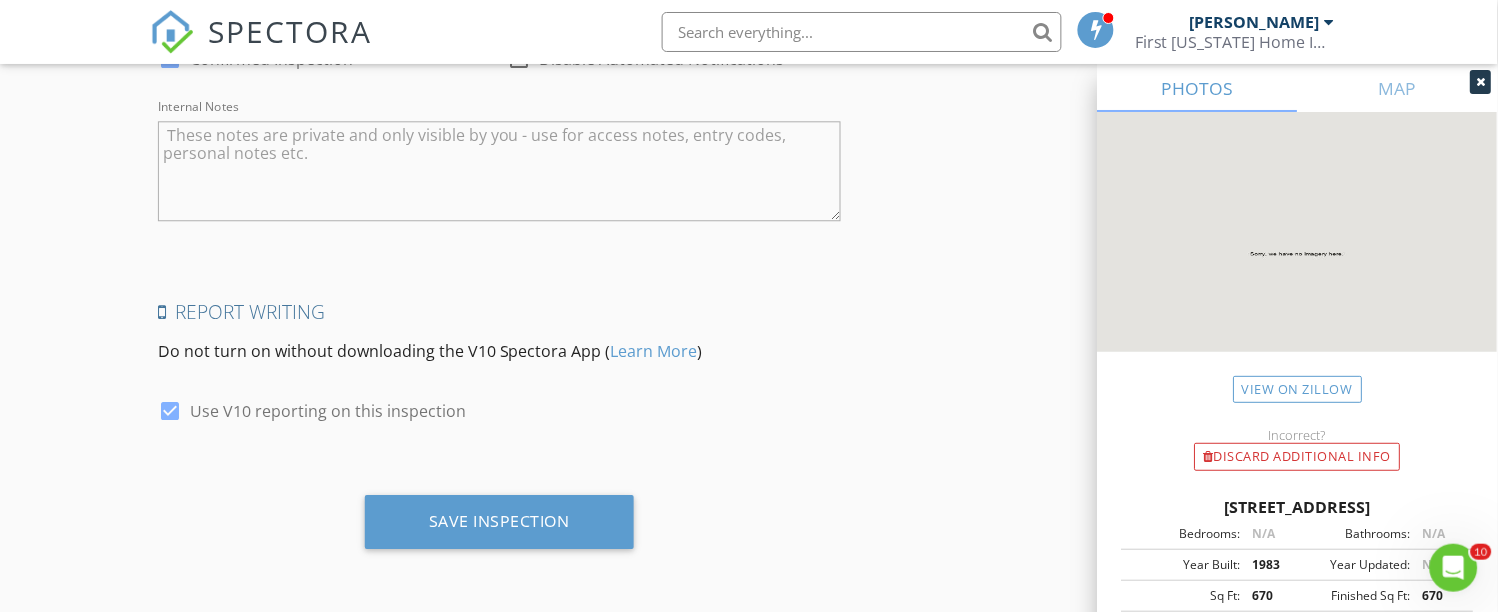 scroll, scrollTop: 4407, scrollLeft: 0, axis: vertical 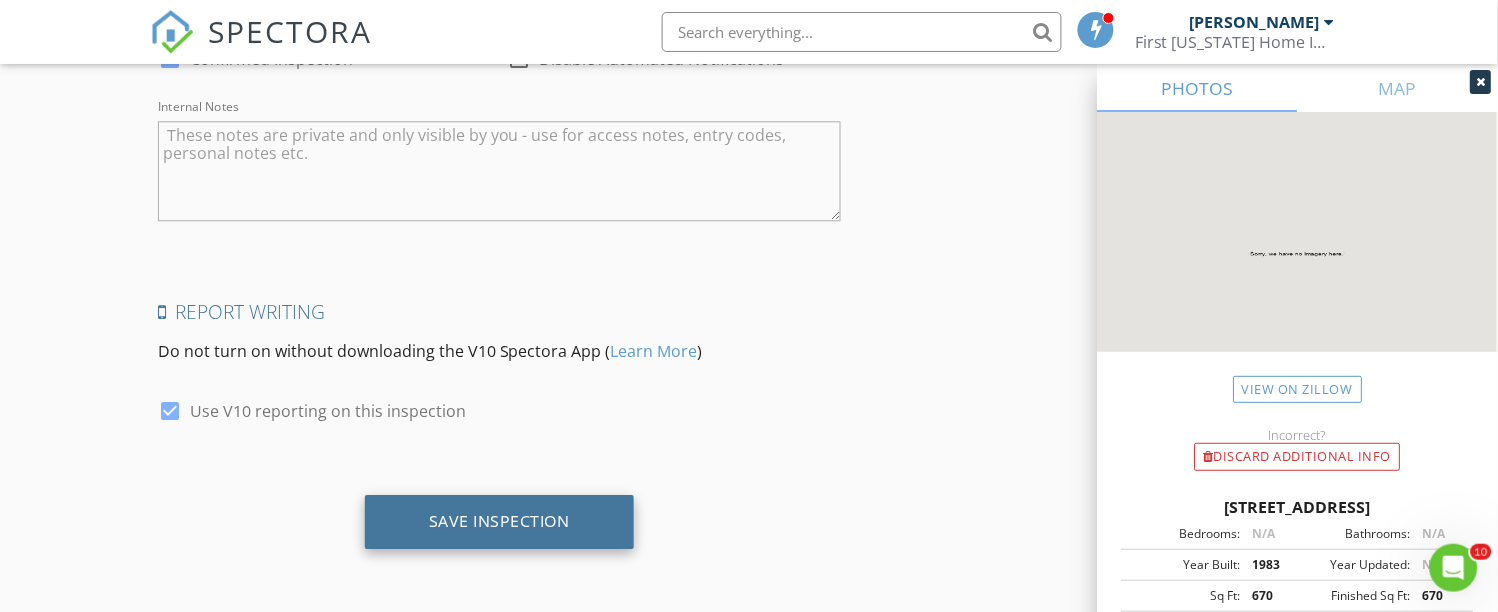 click on "Save Inspection" at bounding box center [499, 521] 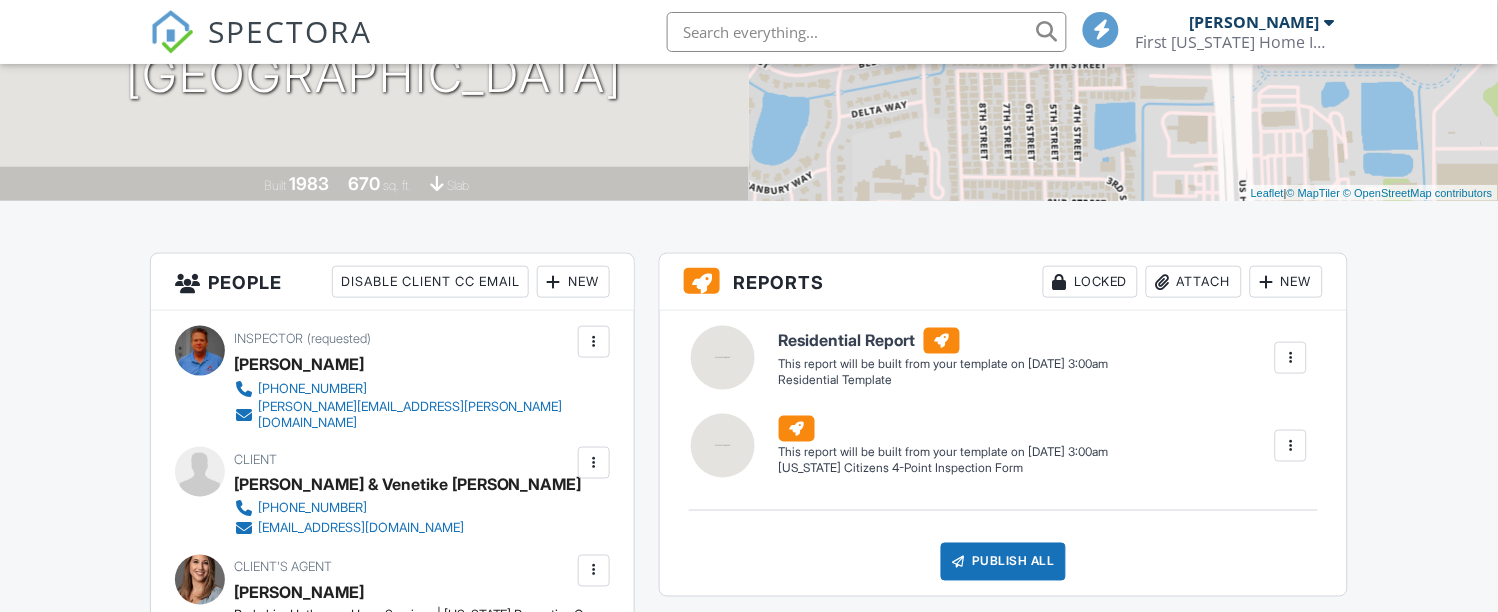 scroll, scrollTop: 444, scrollLeft: 0, axis: vertical 